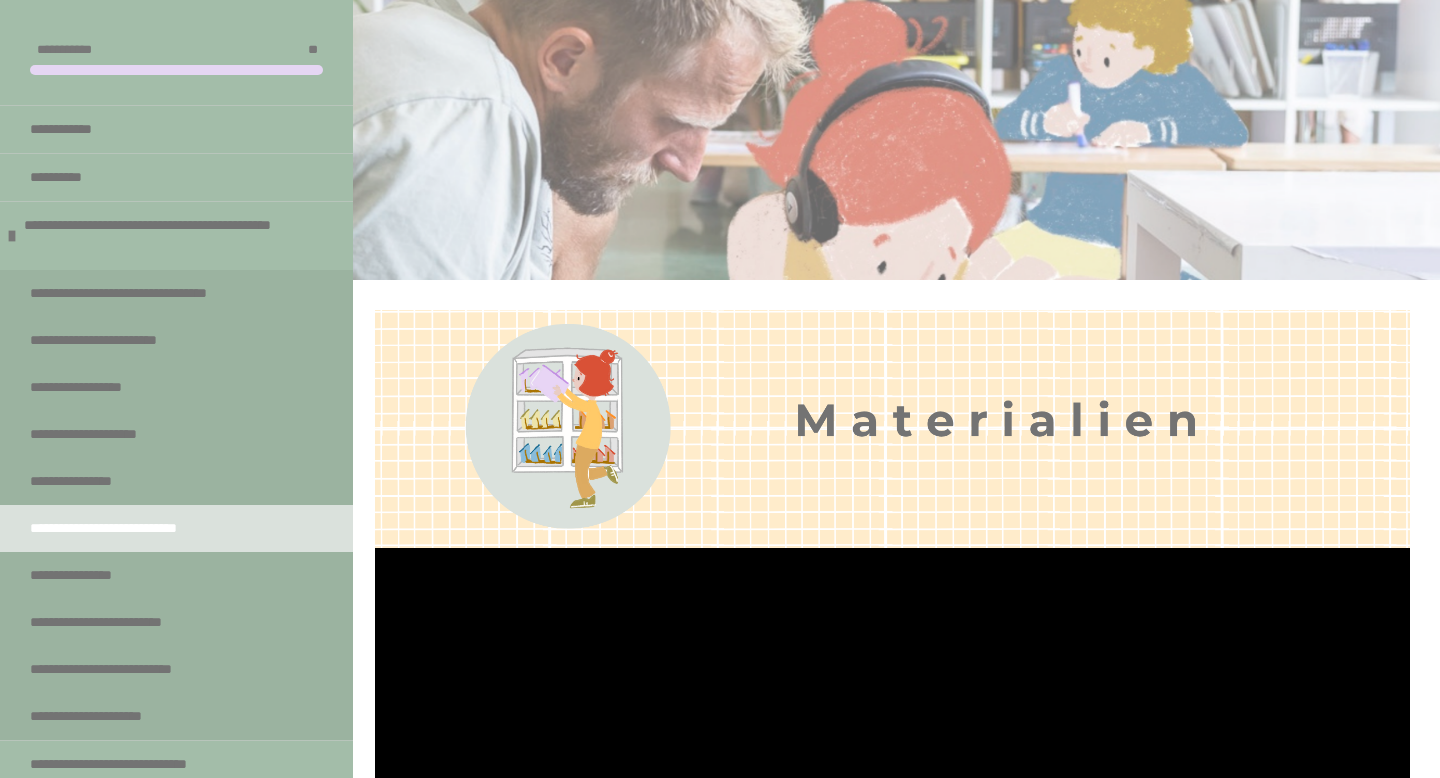scroll, scrollTop: 463, scrollLeft: 0, axis: vertical 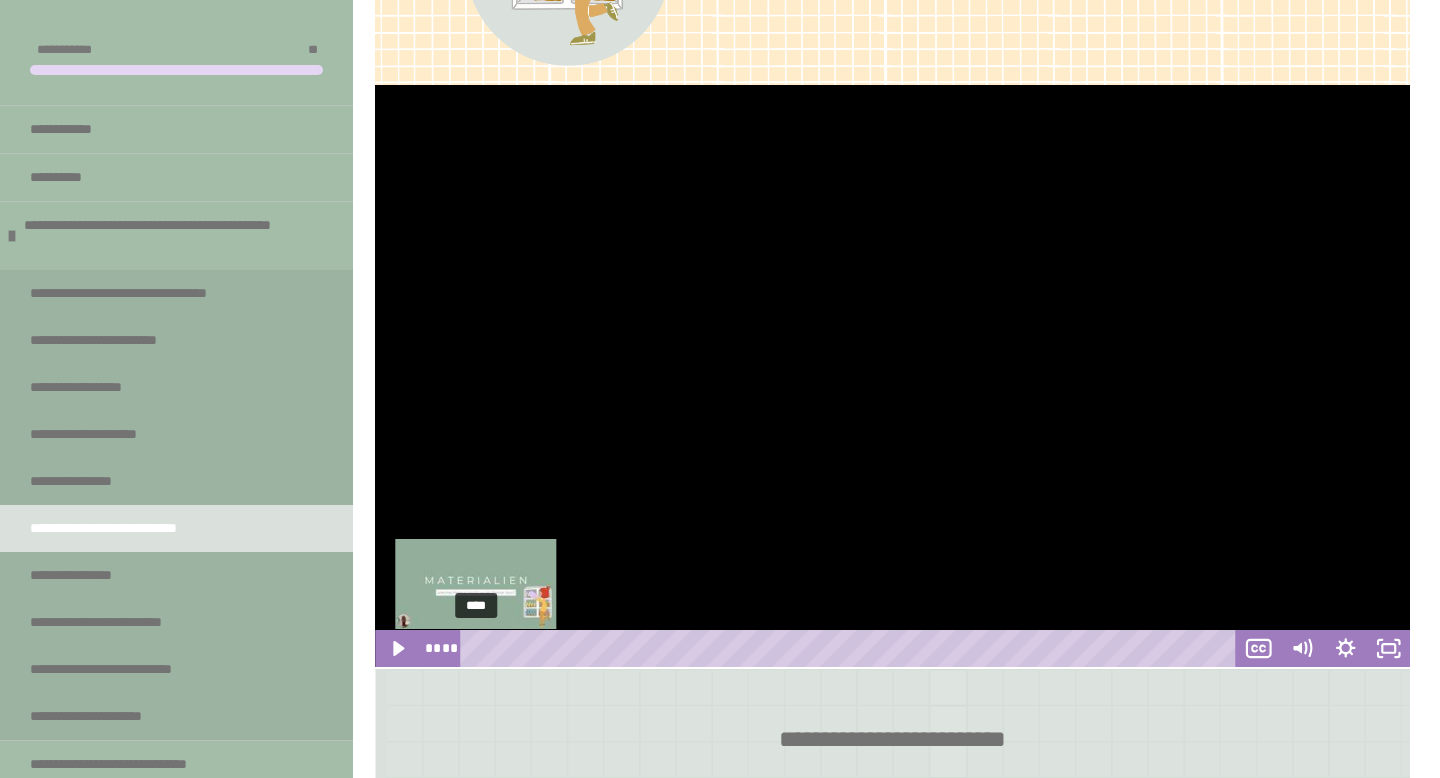 drag, startPoint x: 483, startPoint y: 647, endPoint x: 458, endPoint y: 647, distance: 25 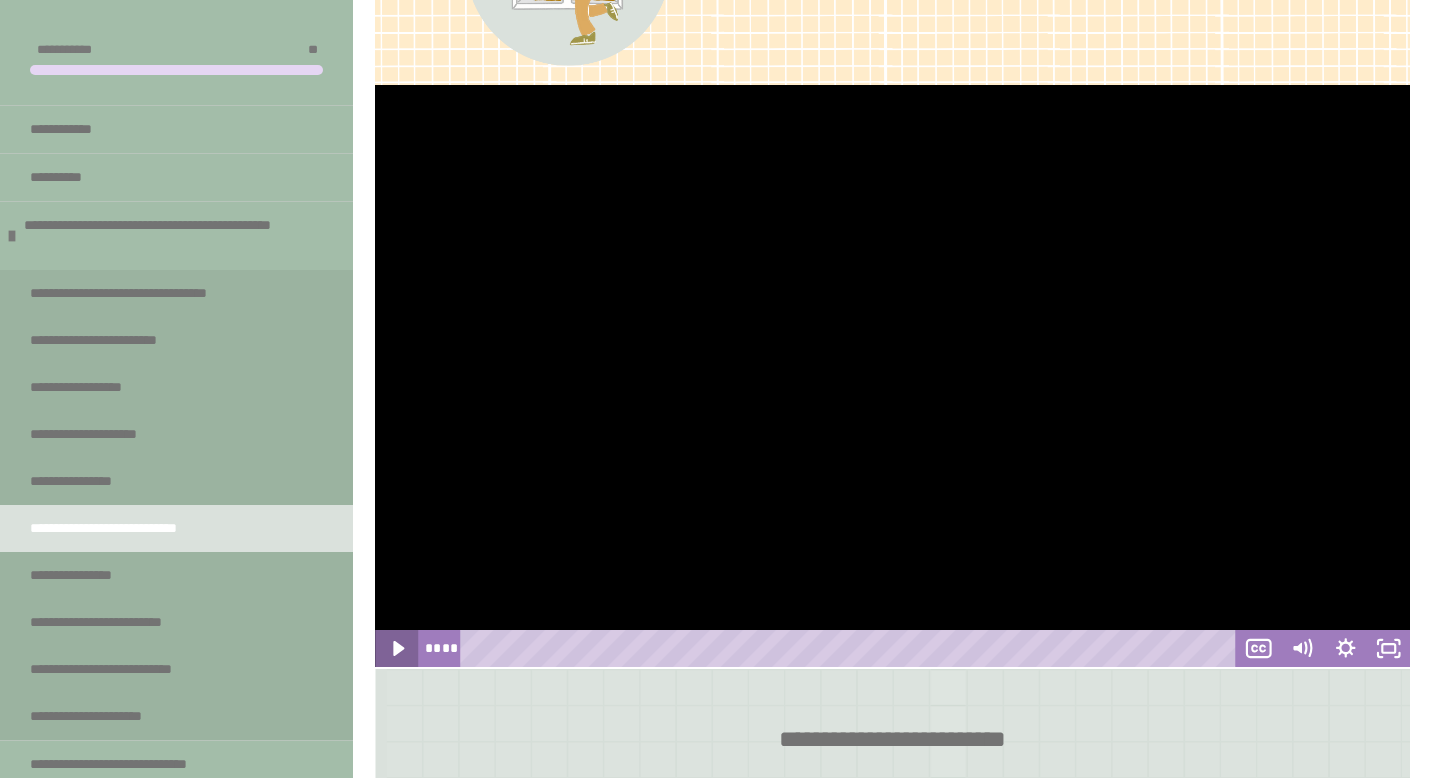 click 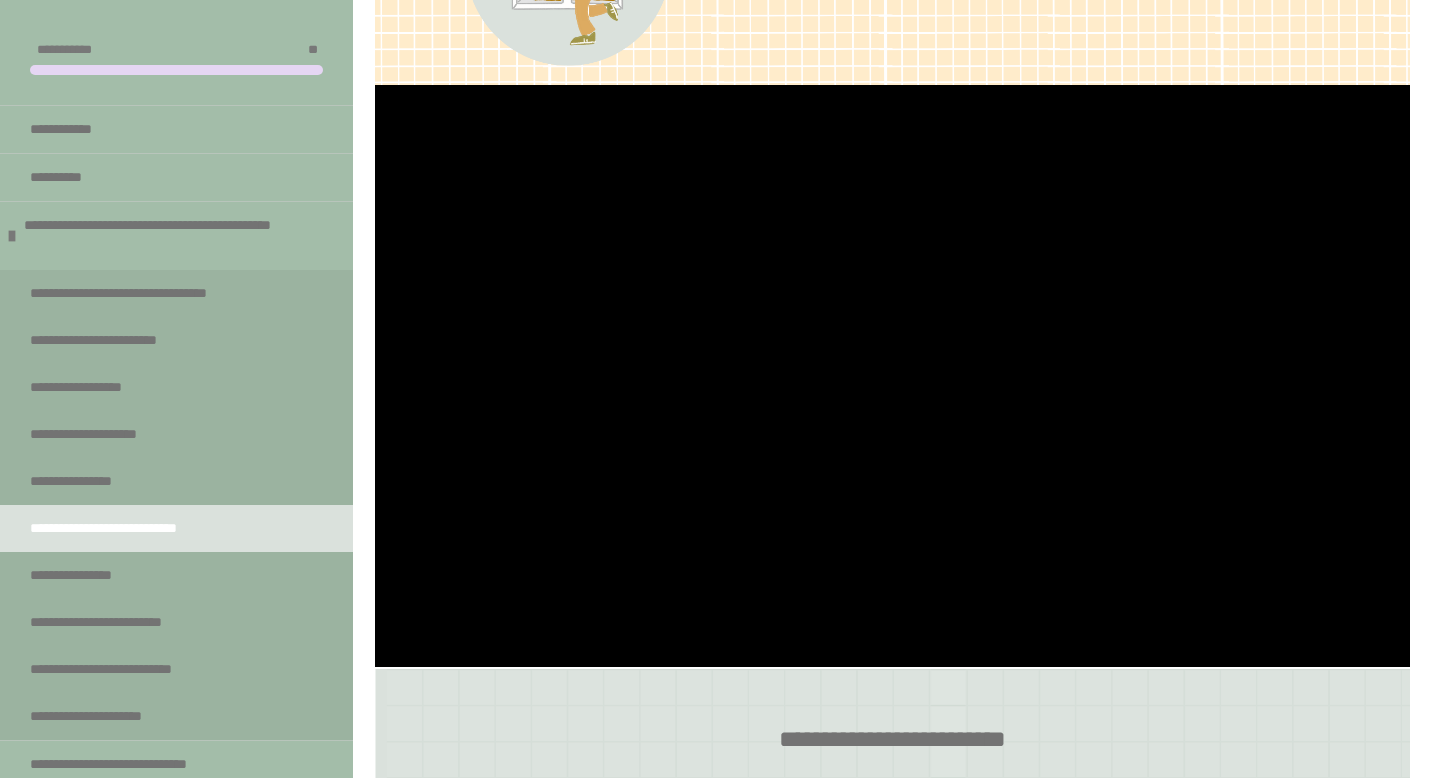 type 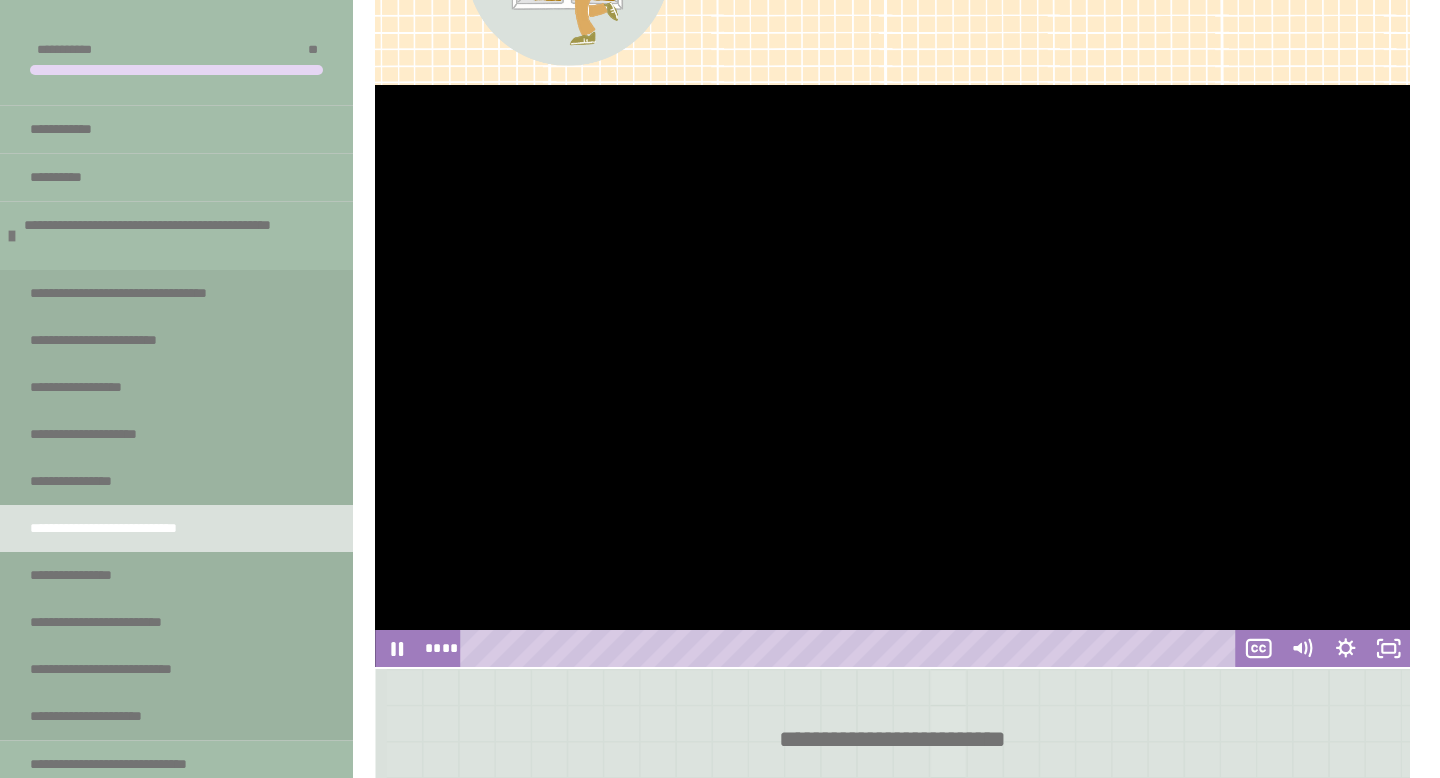 click at bounding box center (892, 376) 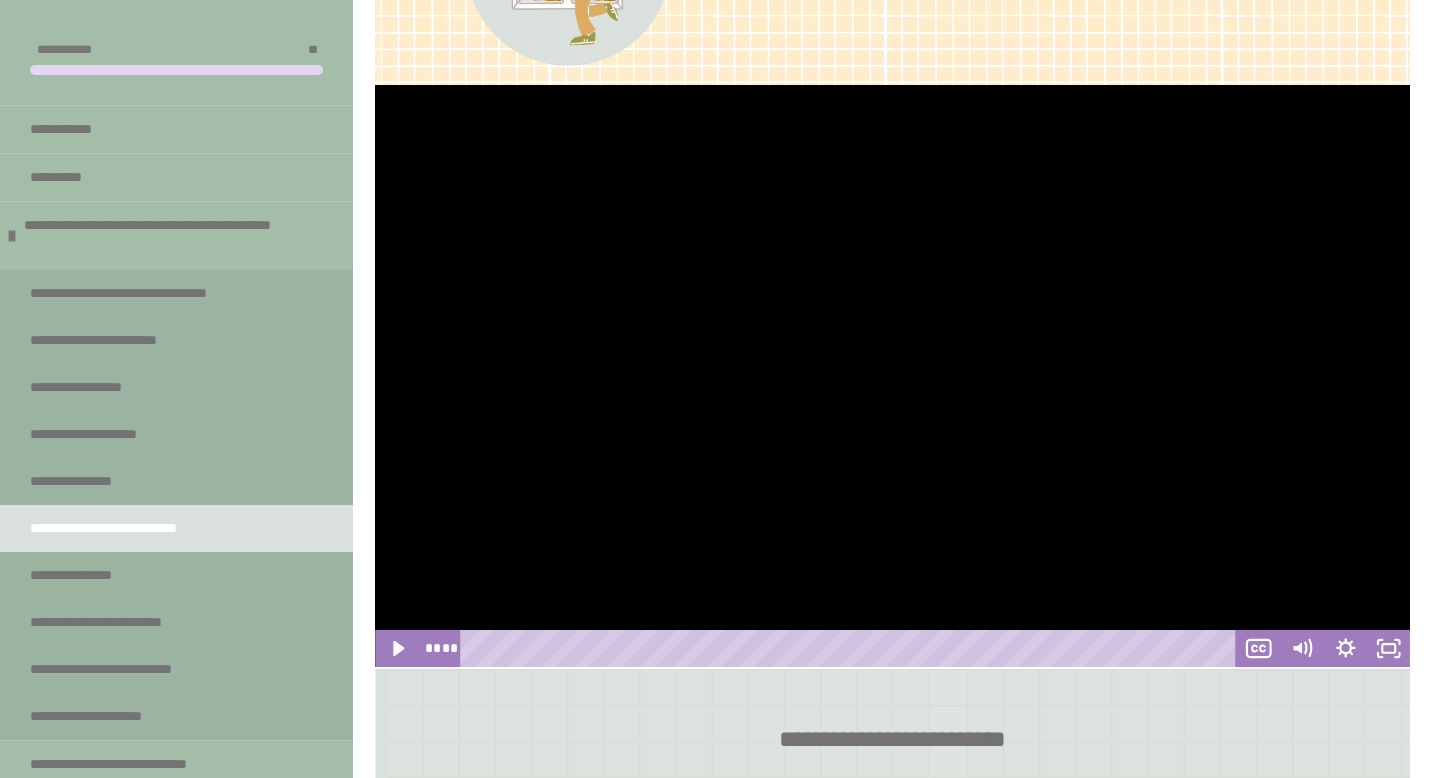 click at bounding box center (892, 376) 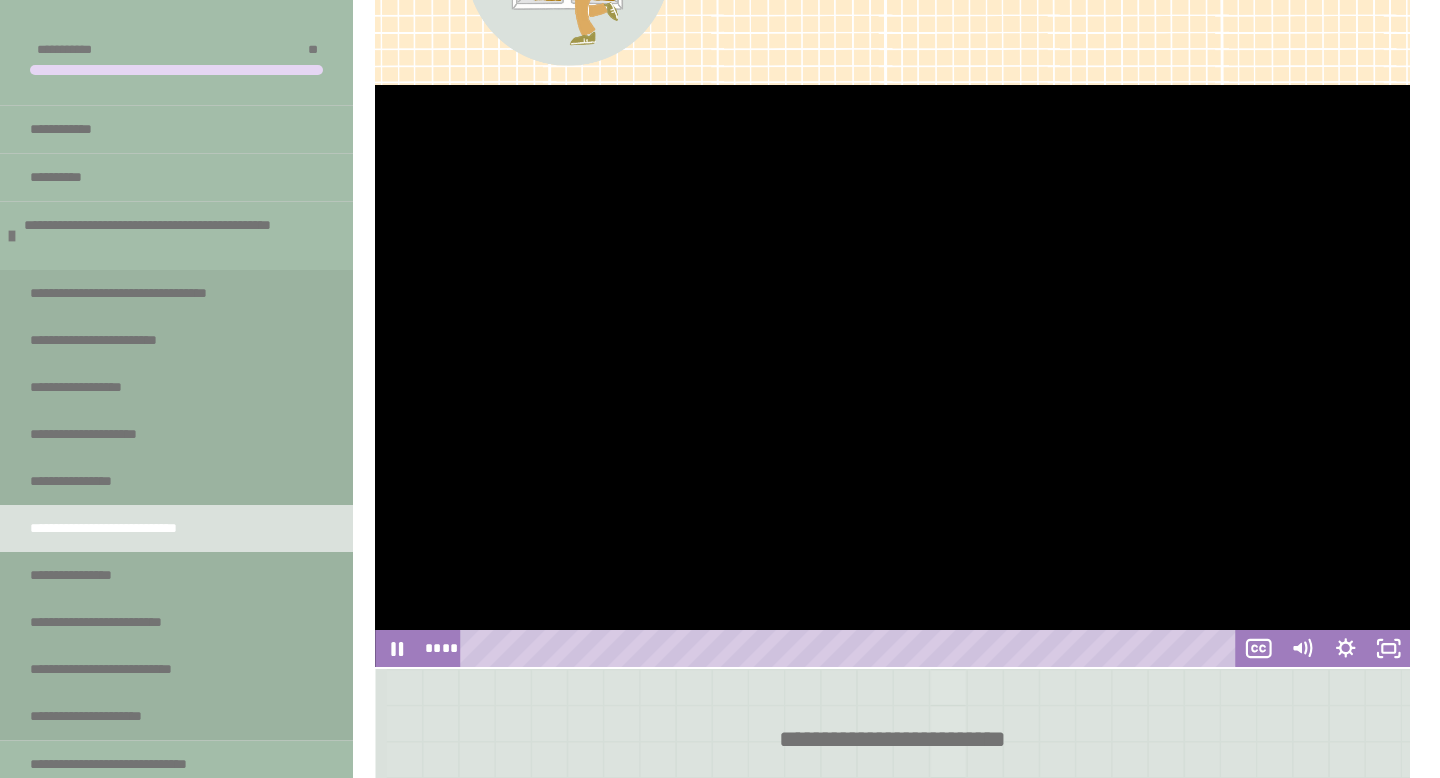 scroll, scrollTop: 462, scrollLeft: 0, axis: vertical 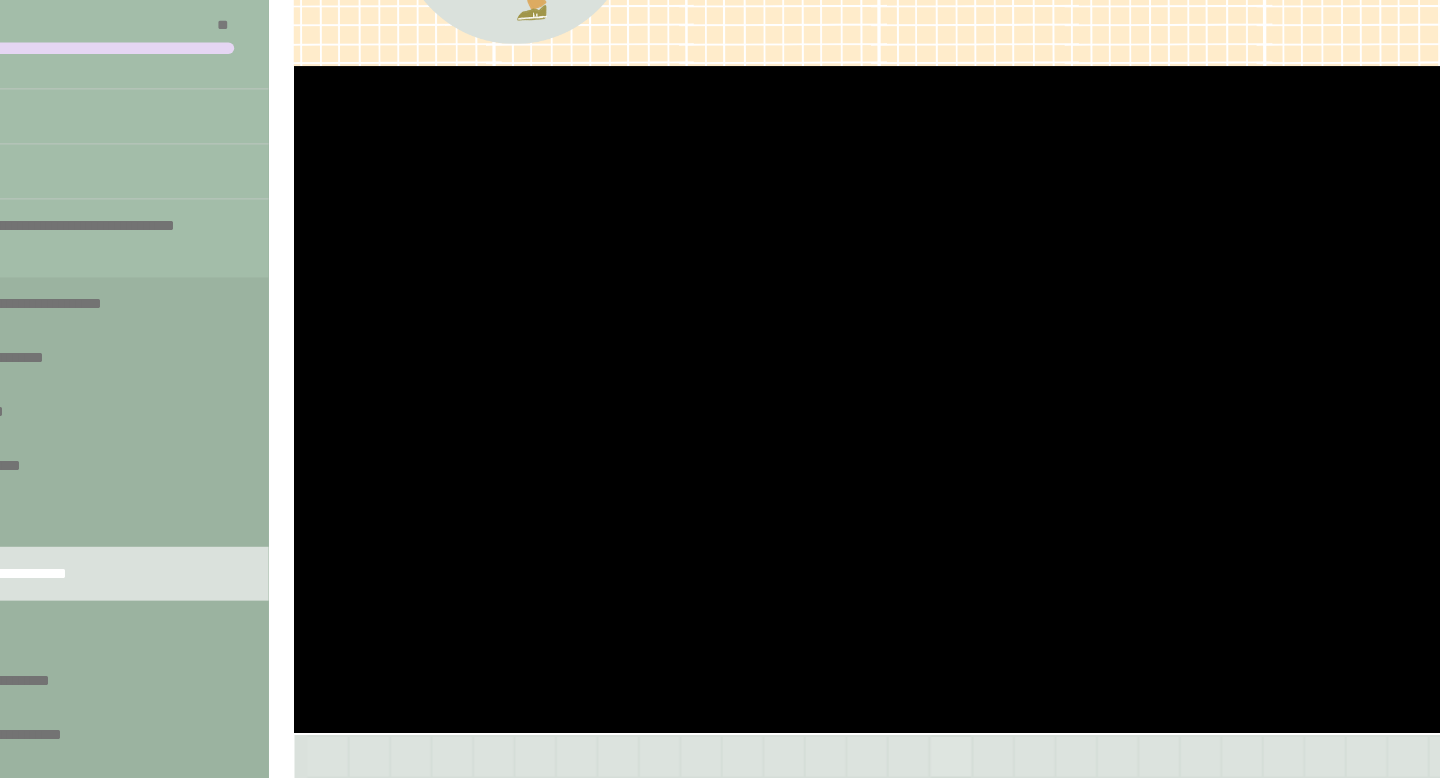 type 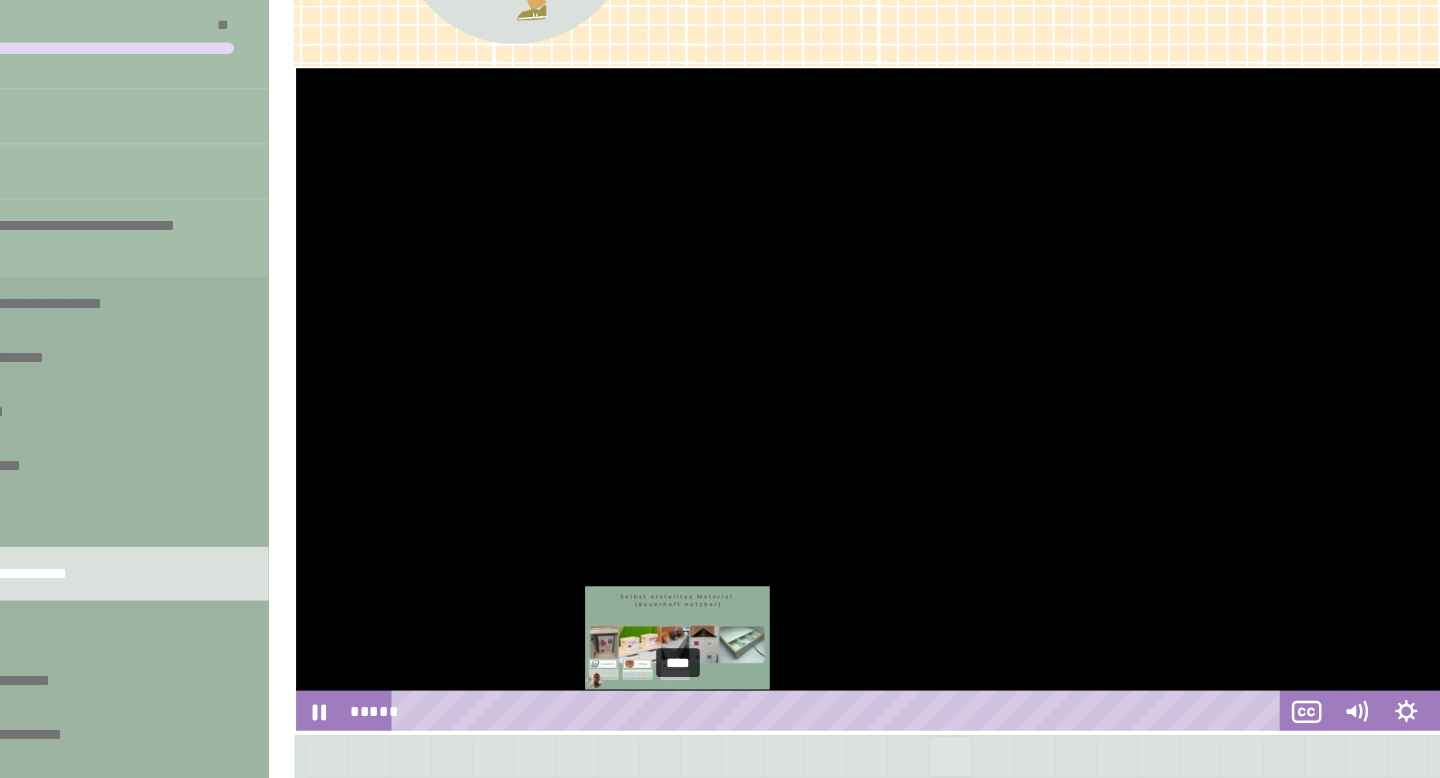 click on "****" at bounding box center [851, 649] 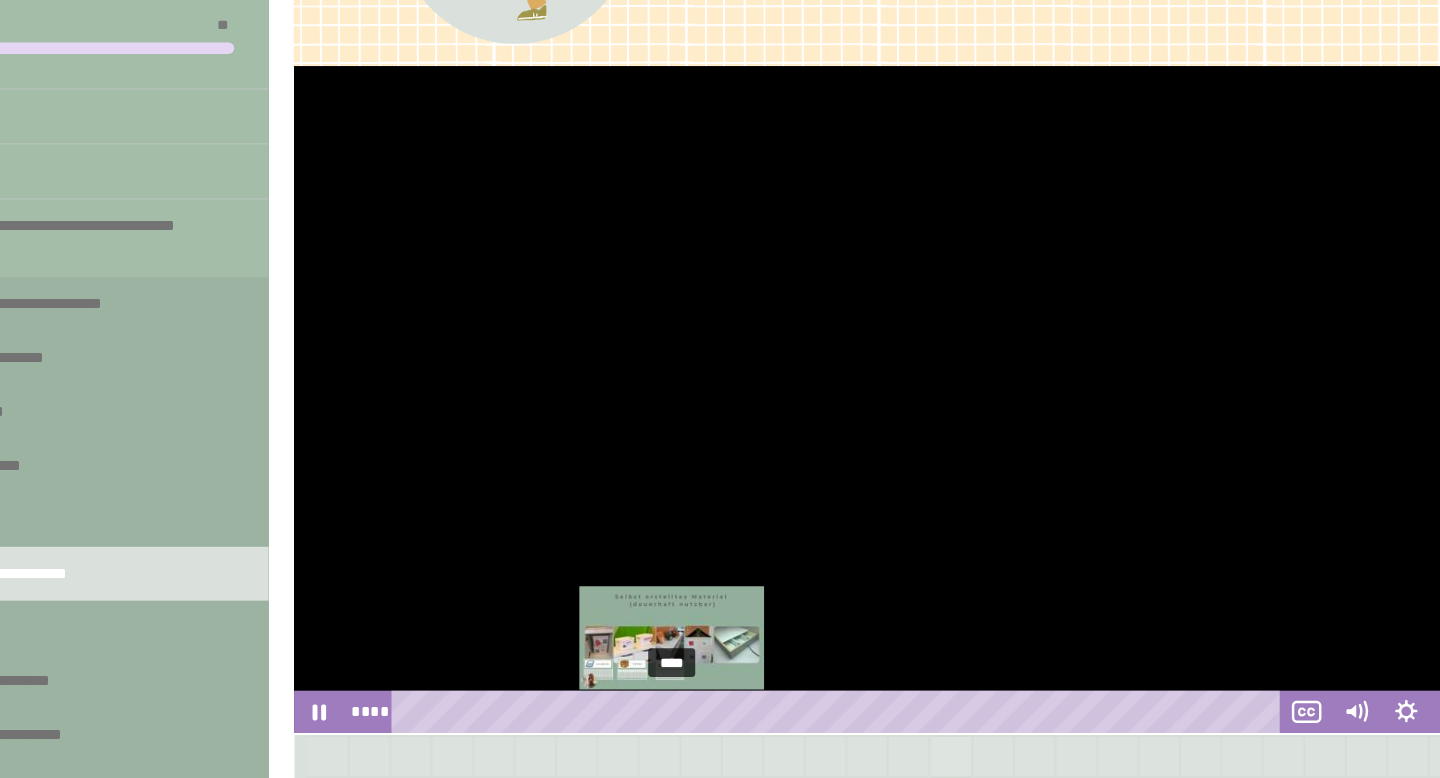 click on "****" at bounding box center [851, 649] 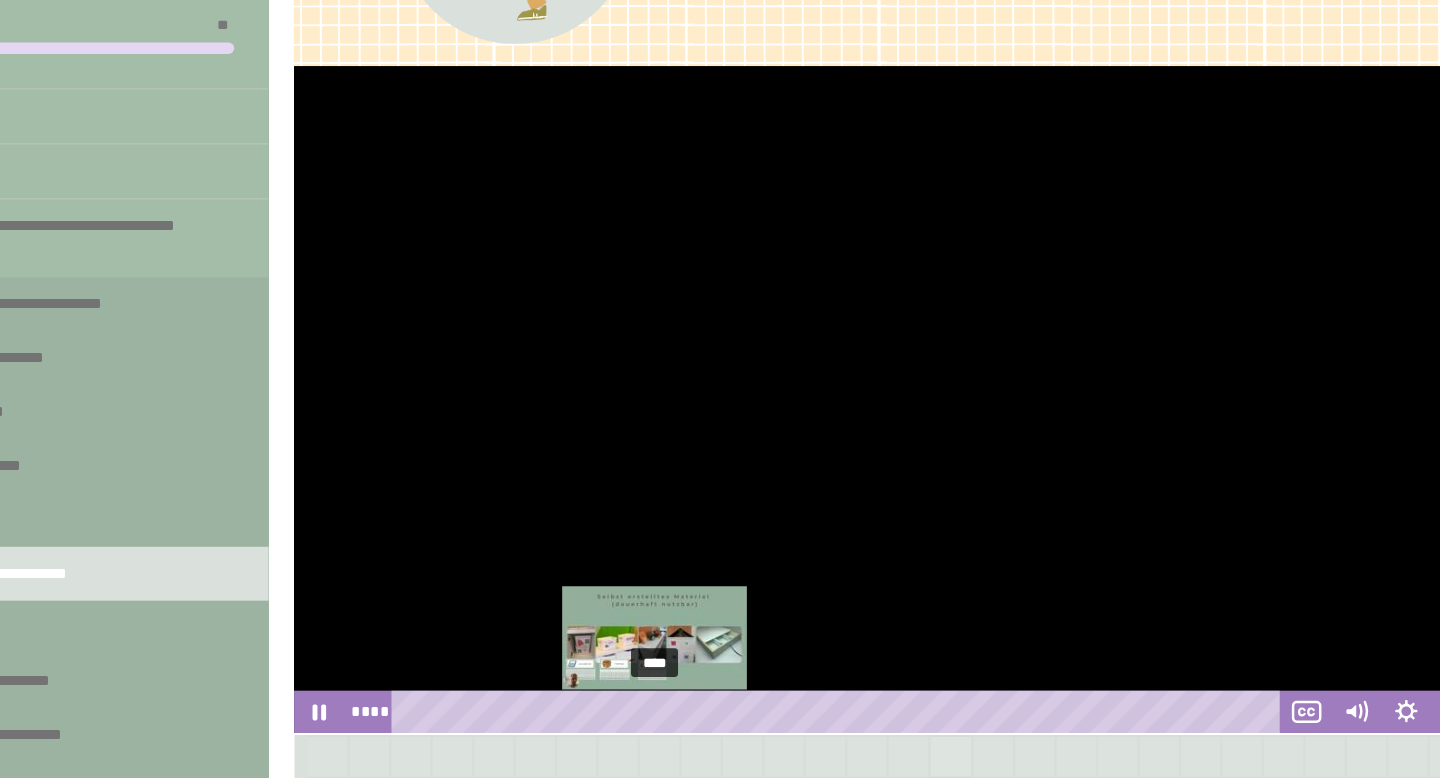 click on "****" at bounding box center [851, 649] 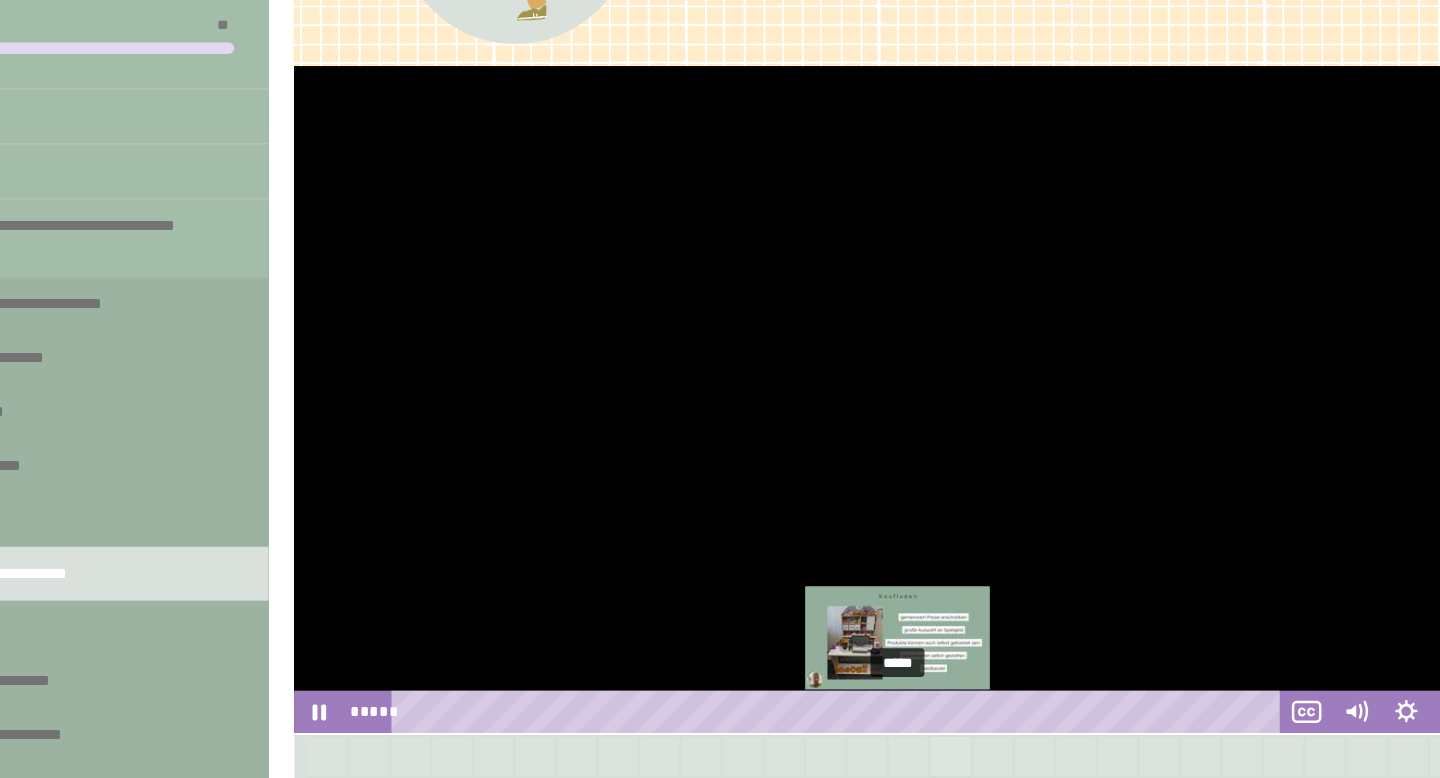 click on "*****" at bounding box center [851, 649] 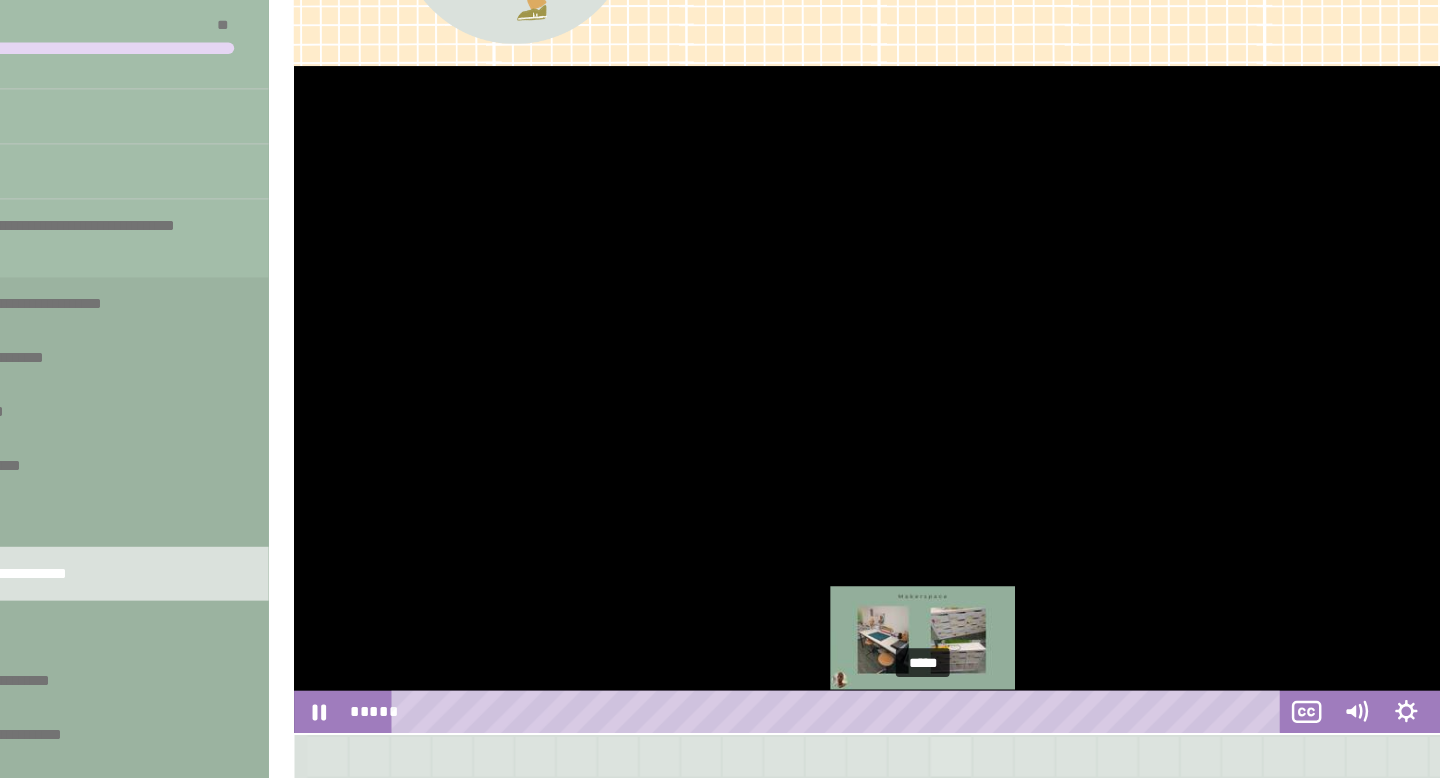 click on "*****" at bounding box center [851, 649] 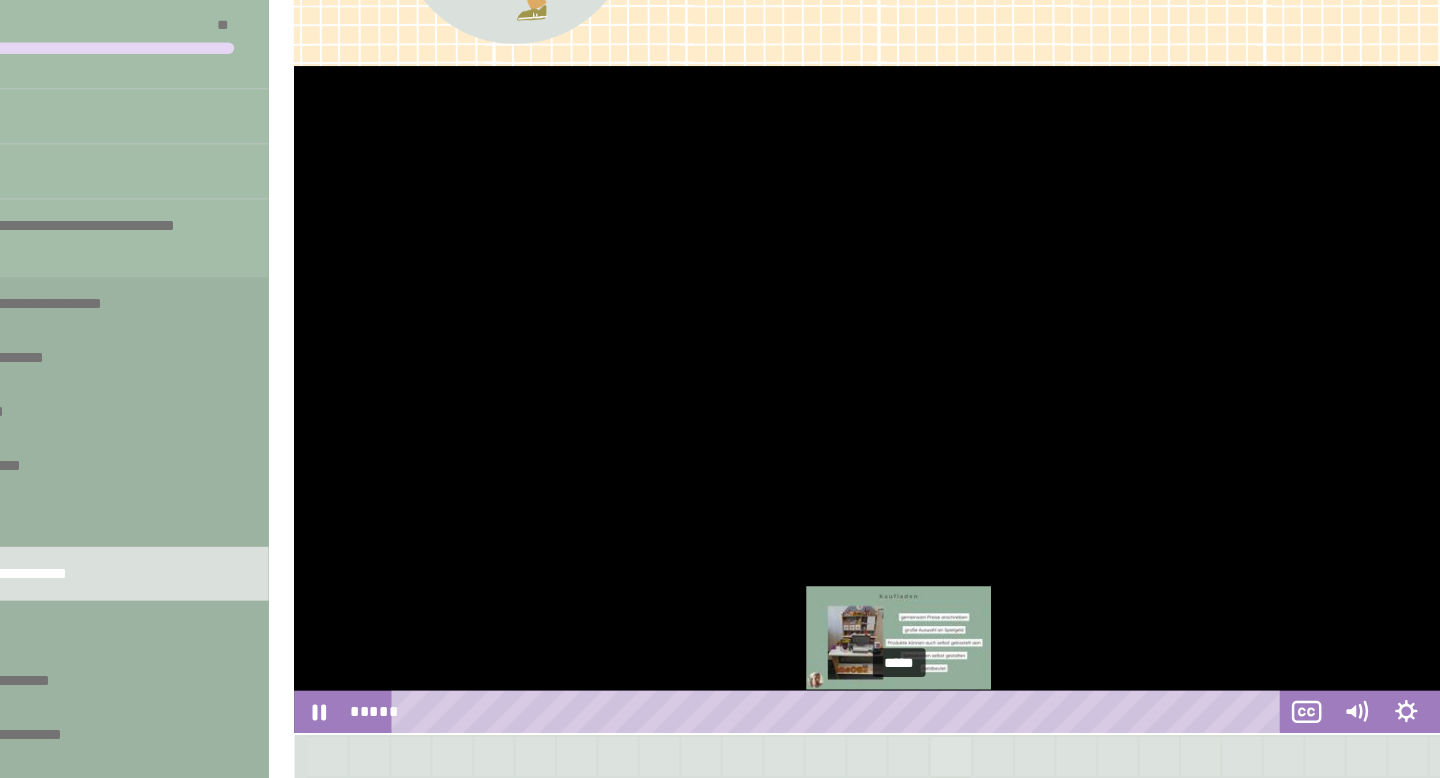 click on "*****" at bounding box center [851, 649] 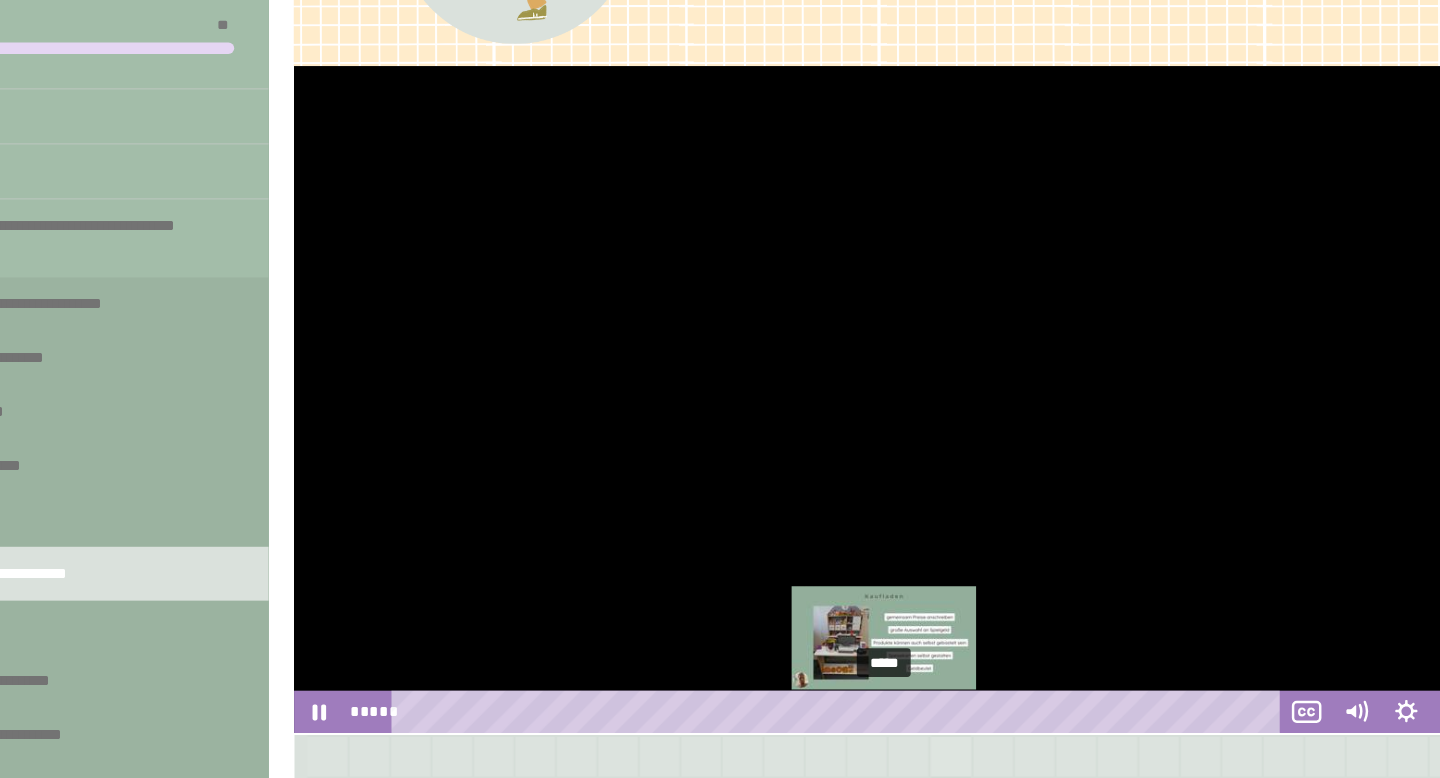 click on "*****" at bounding box center [851, 649] 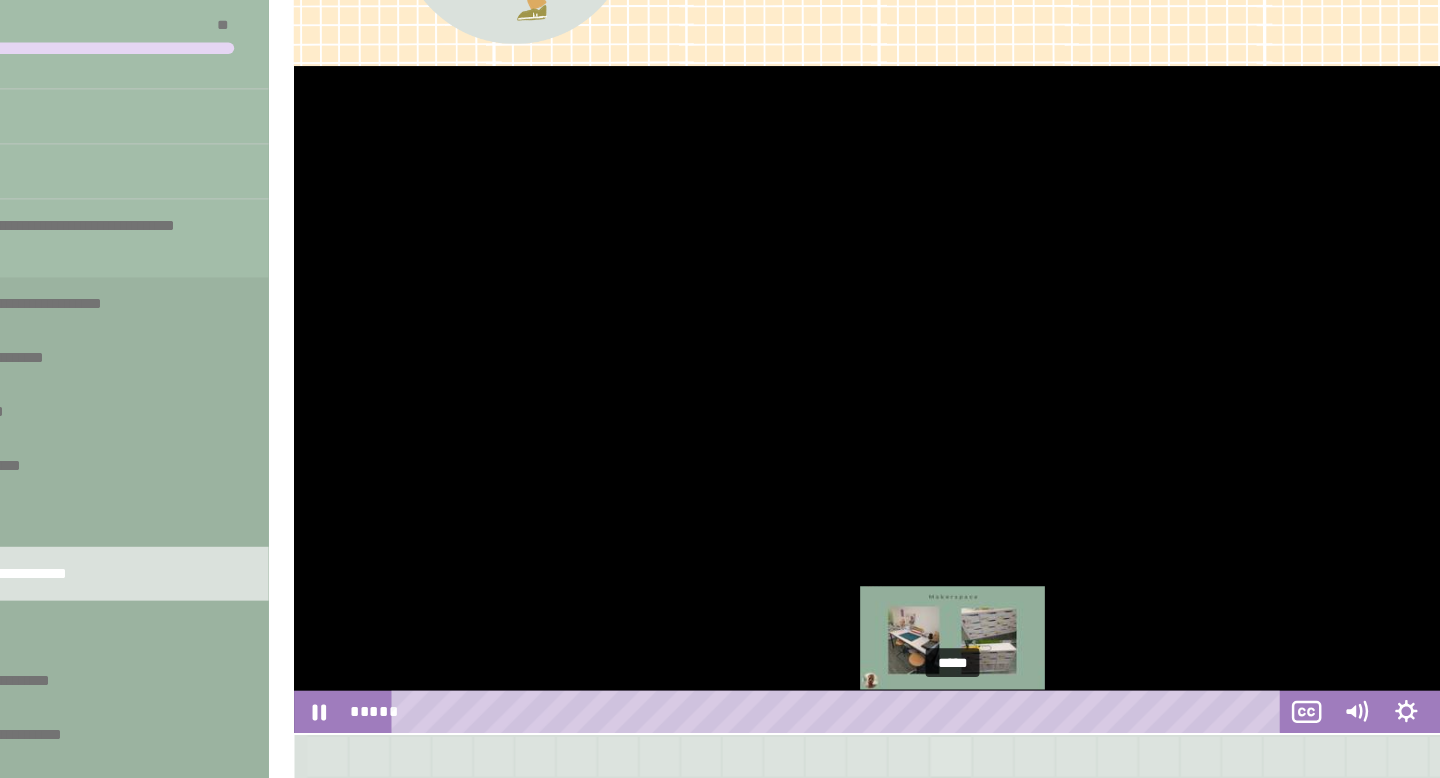 click on "*****" at bounding box center [851, 649] 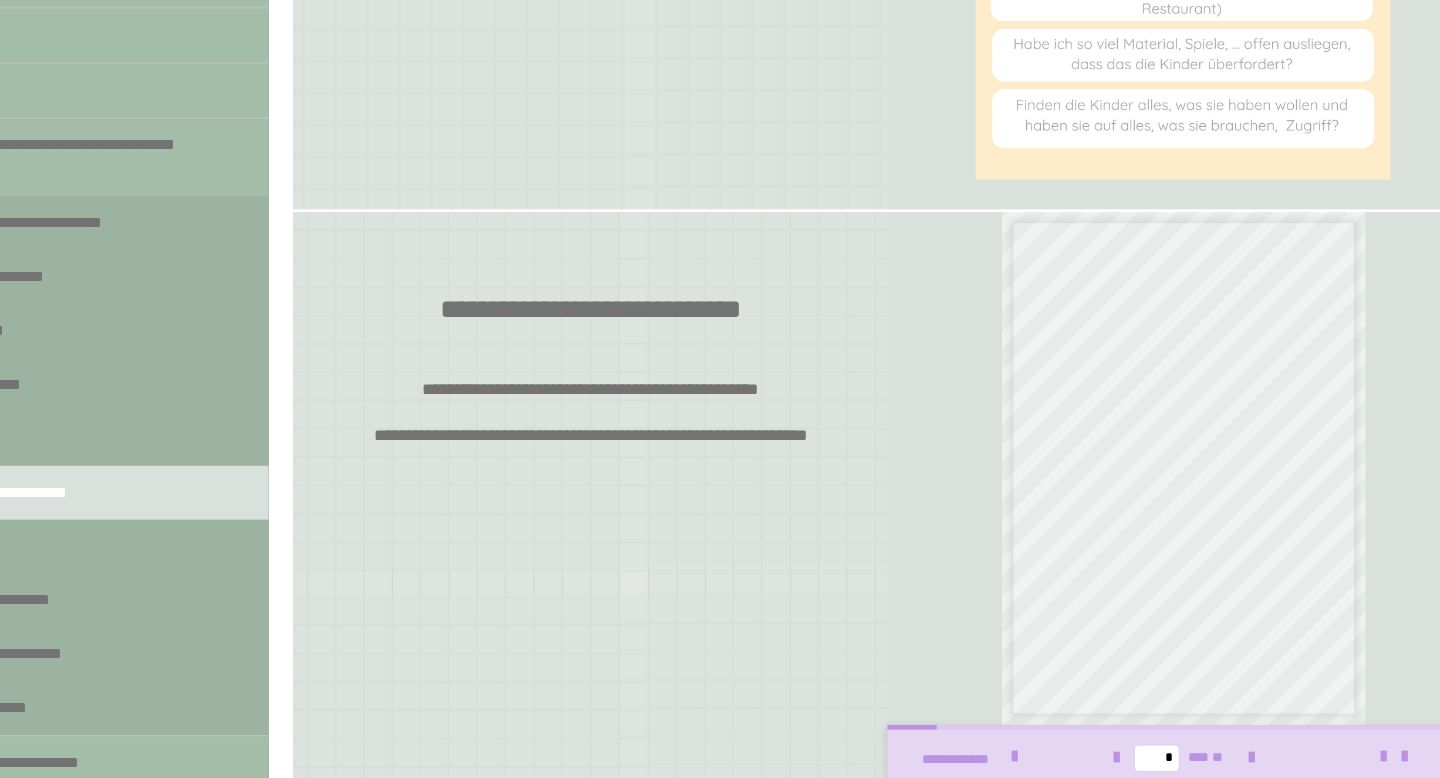 scroll, scrollTop: 1899, scrollLeft: 0, axis: vertical 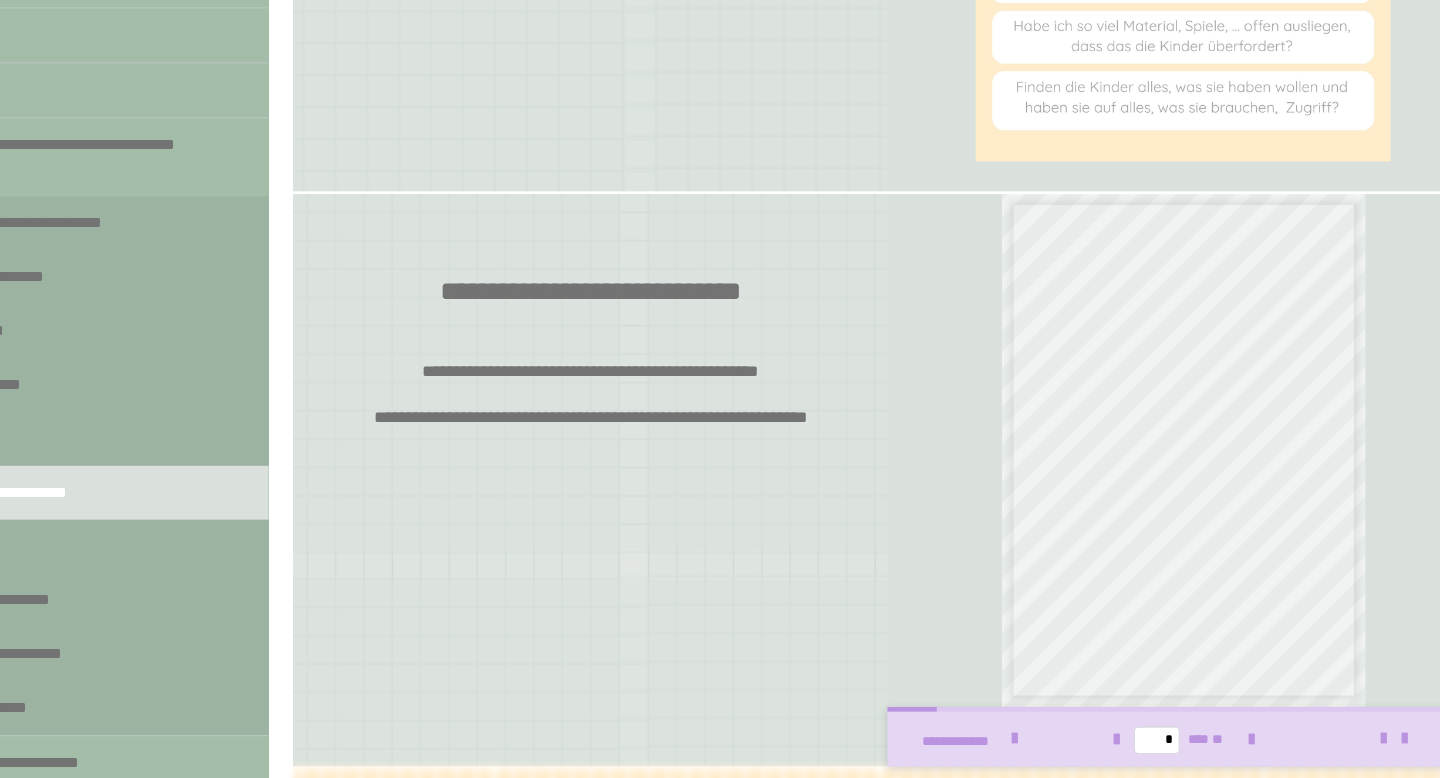 click on "****" at bounding box center [457, 462] 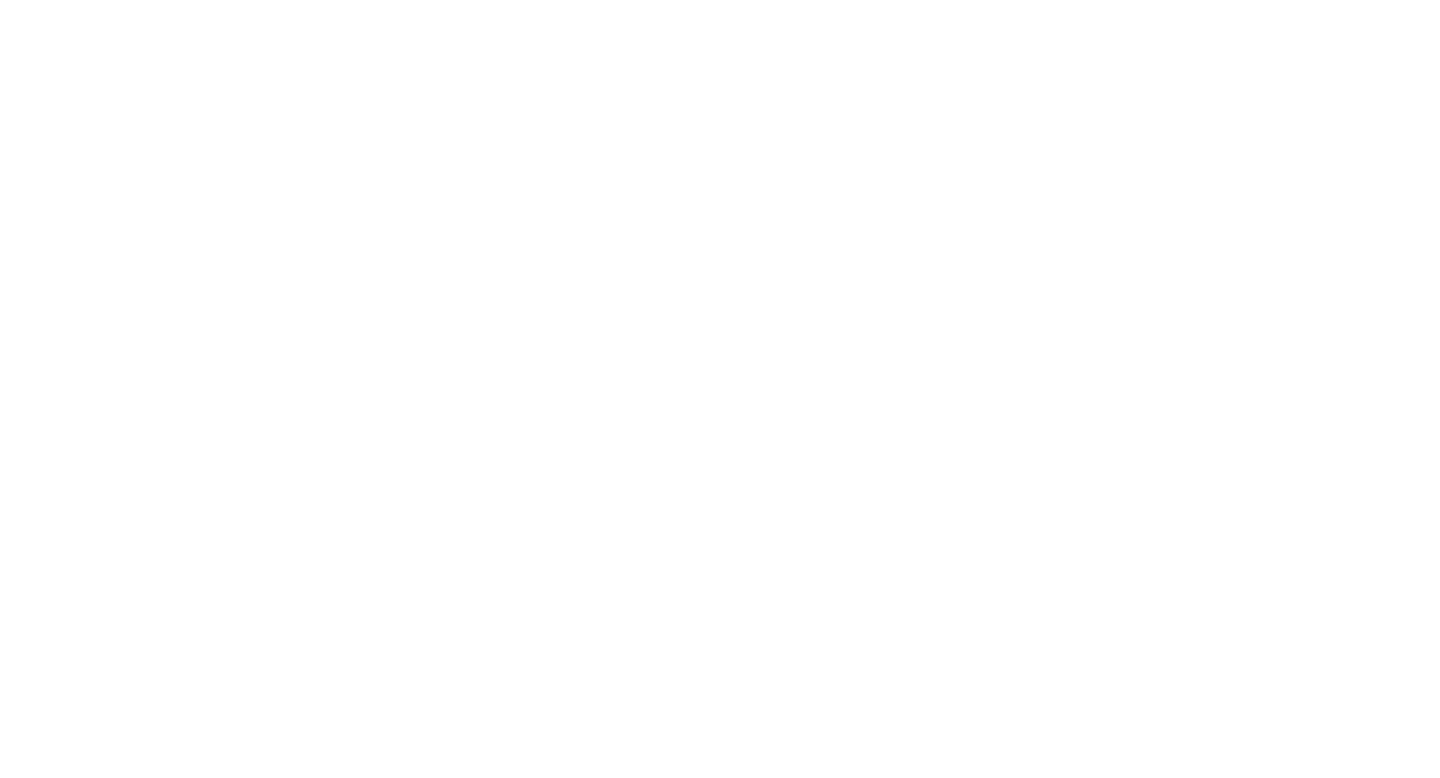 scroll, scrollTop: 0, scrollLeft: 0, axis: both 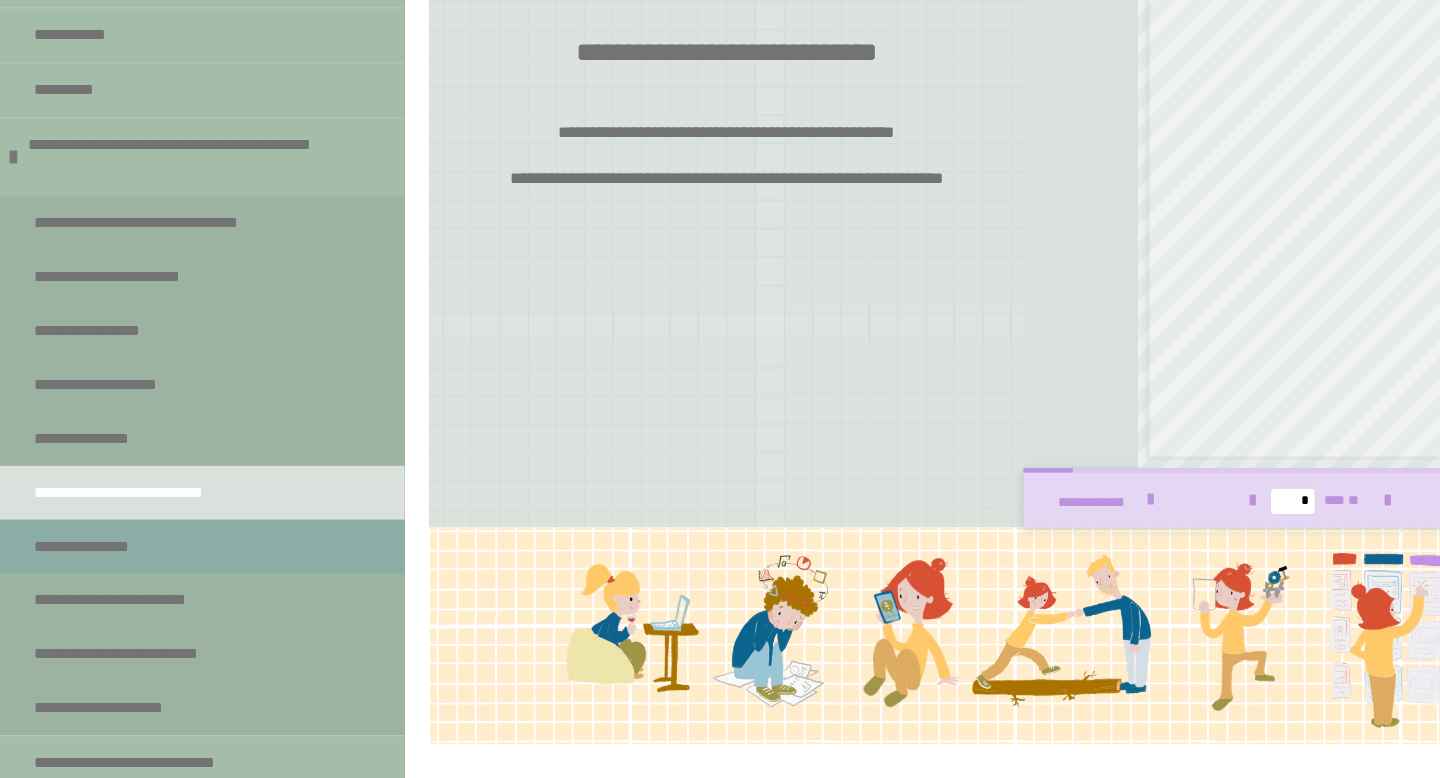 click on "**********" at bounding box center (88, 575) 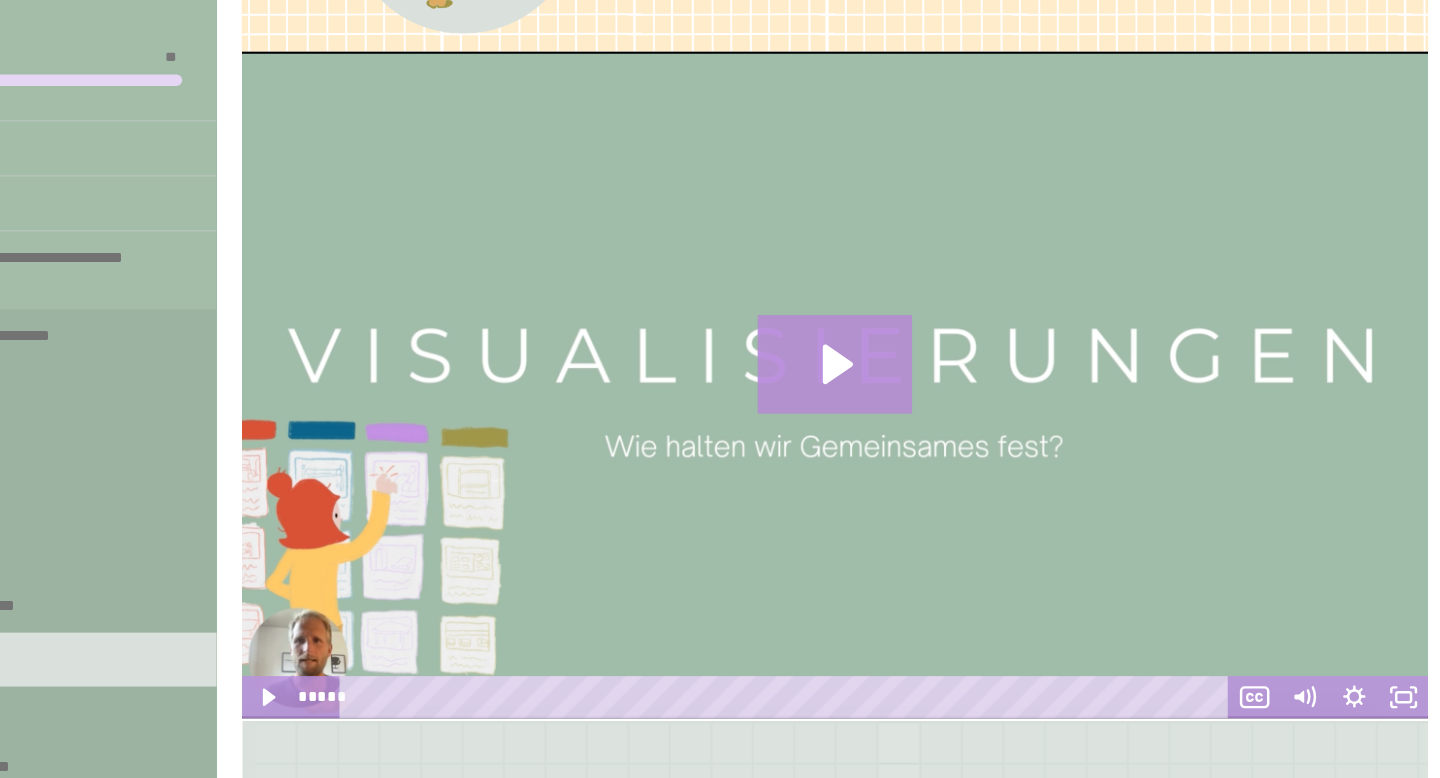 scroll, scrollTop: 491, scrollLeft: 0, axis: vertical 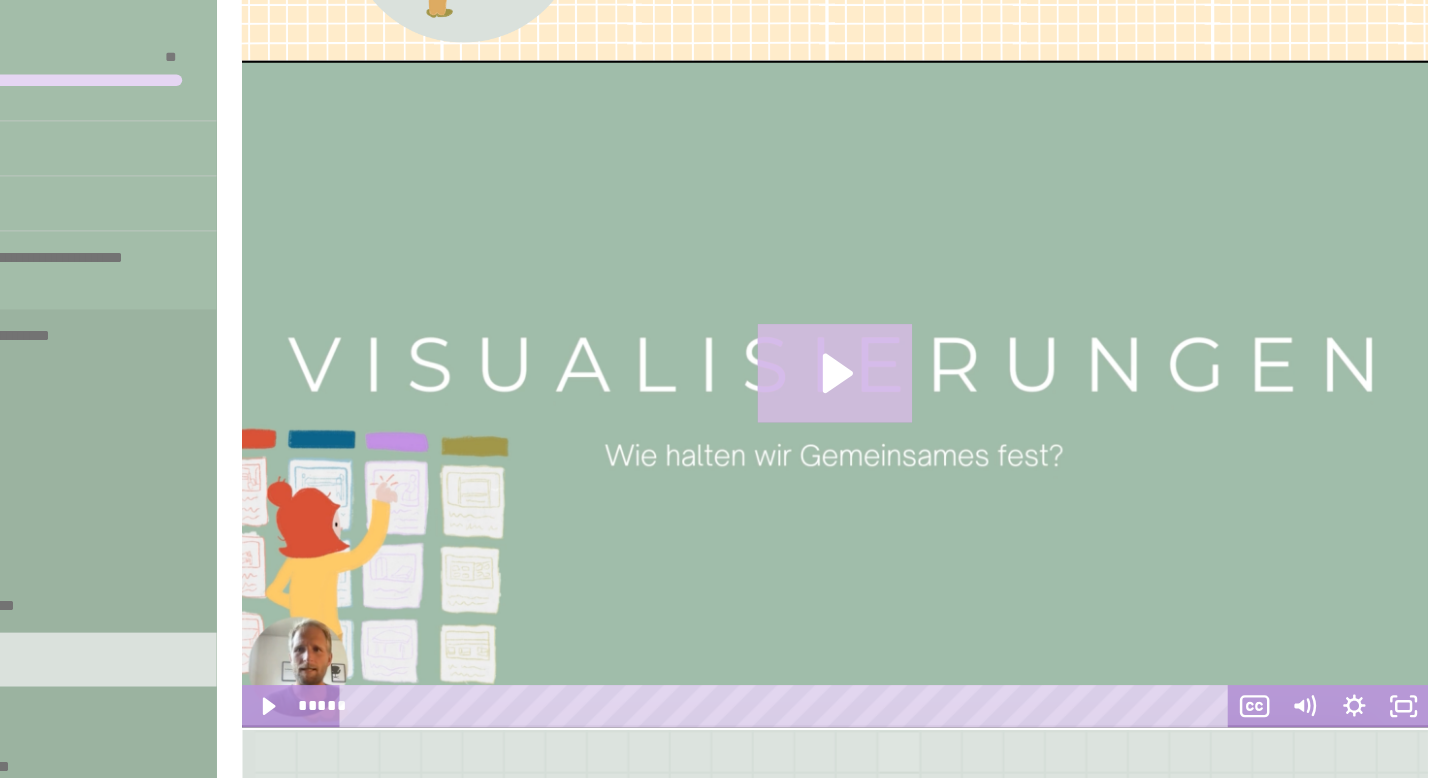 click 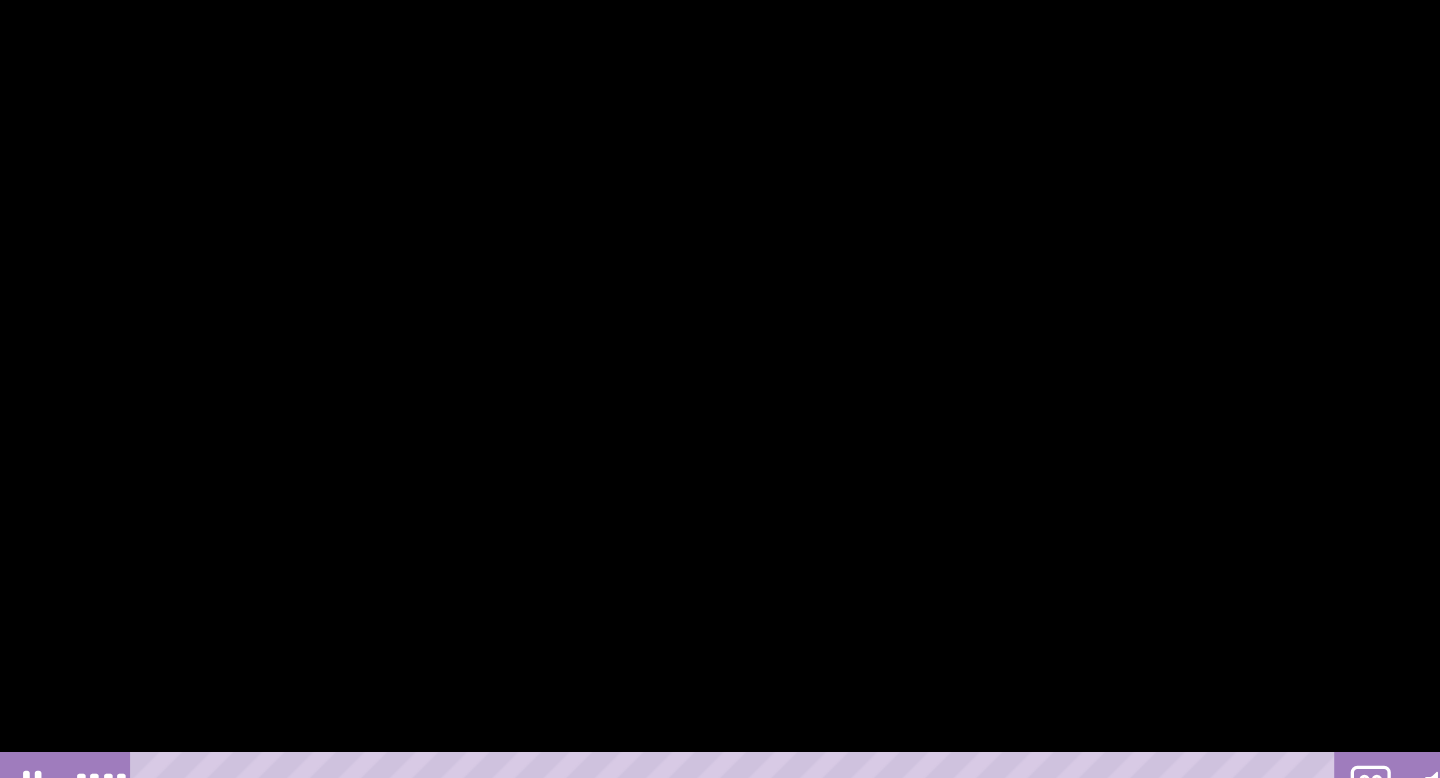 click at bounding box center [892, 344] 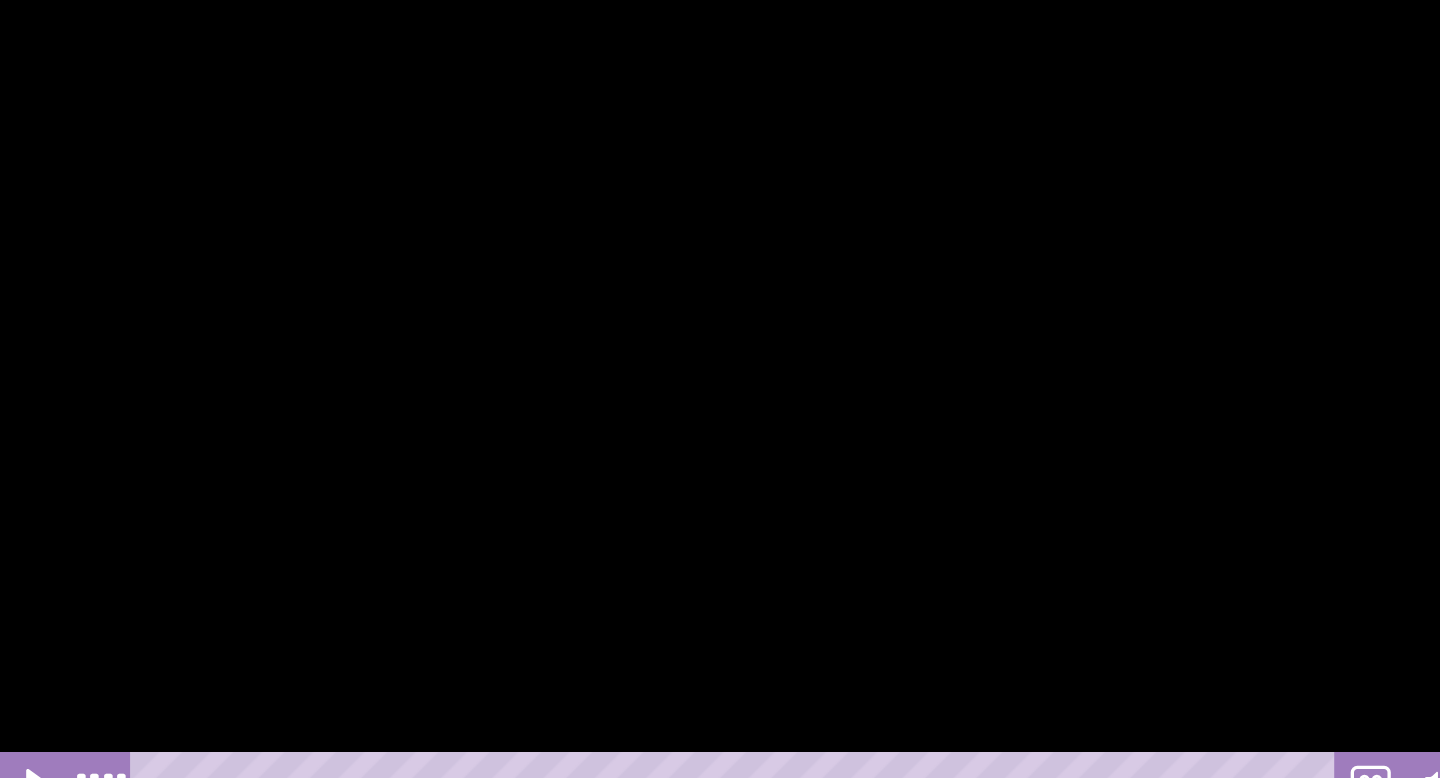 click at bounding box center [892, 344] 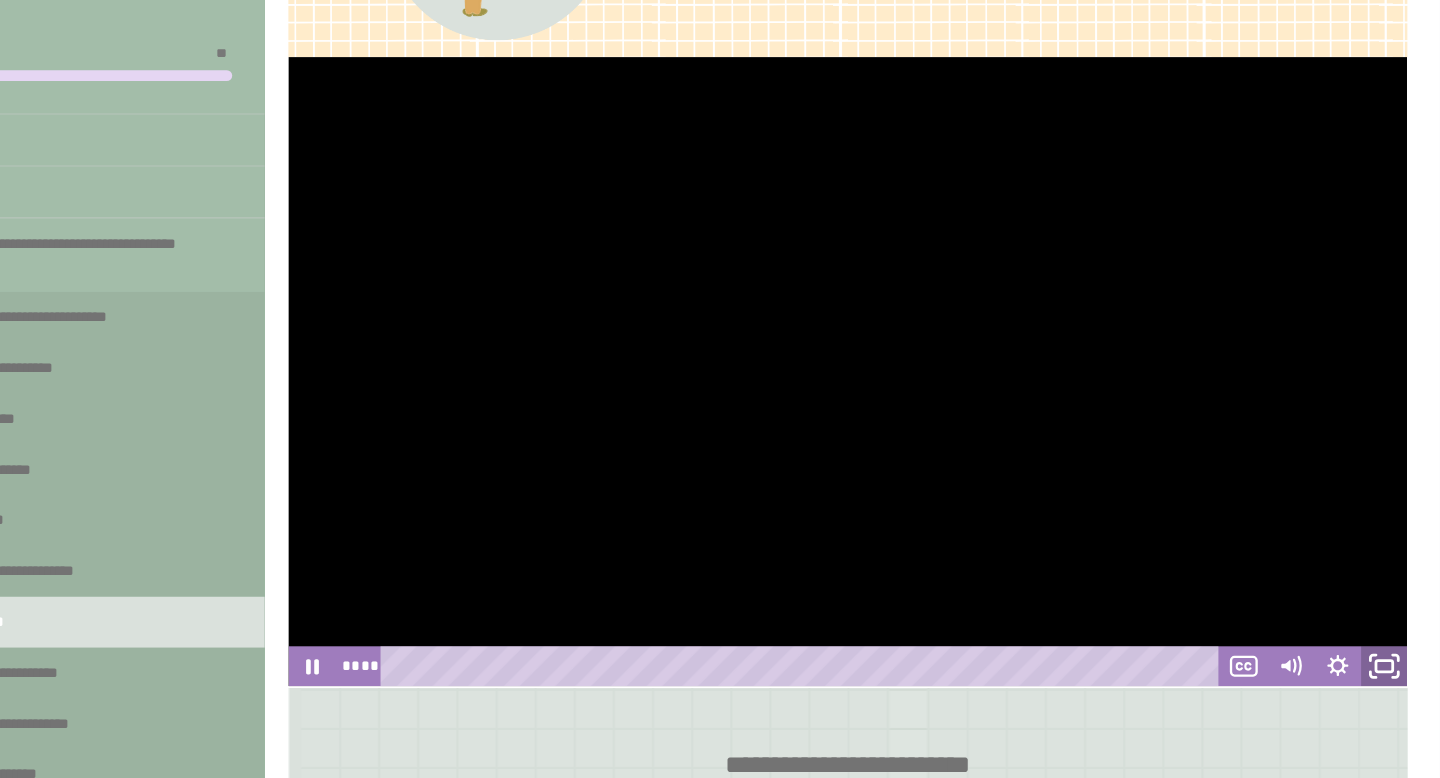click 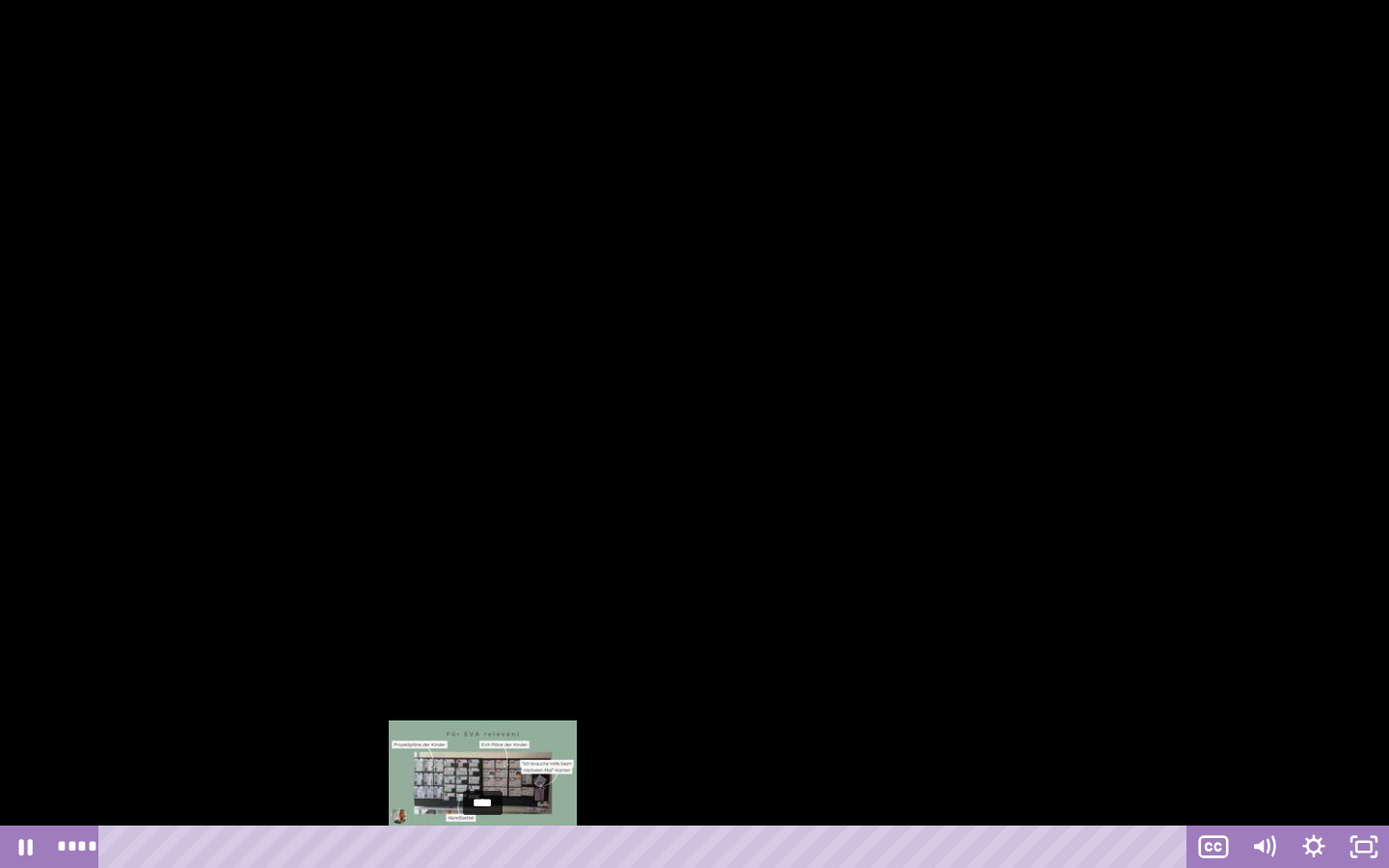 click on "****" at bounding box center (646, 847) 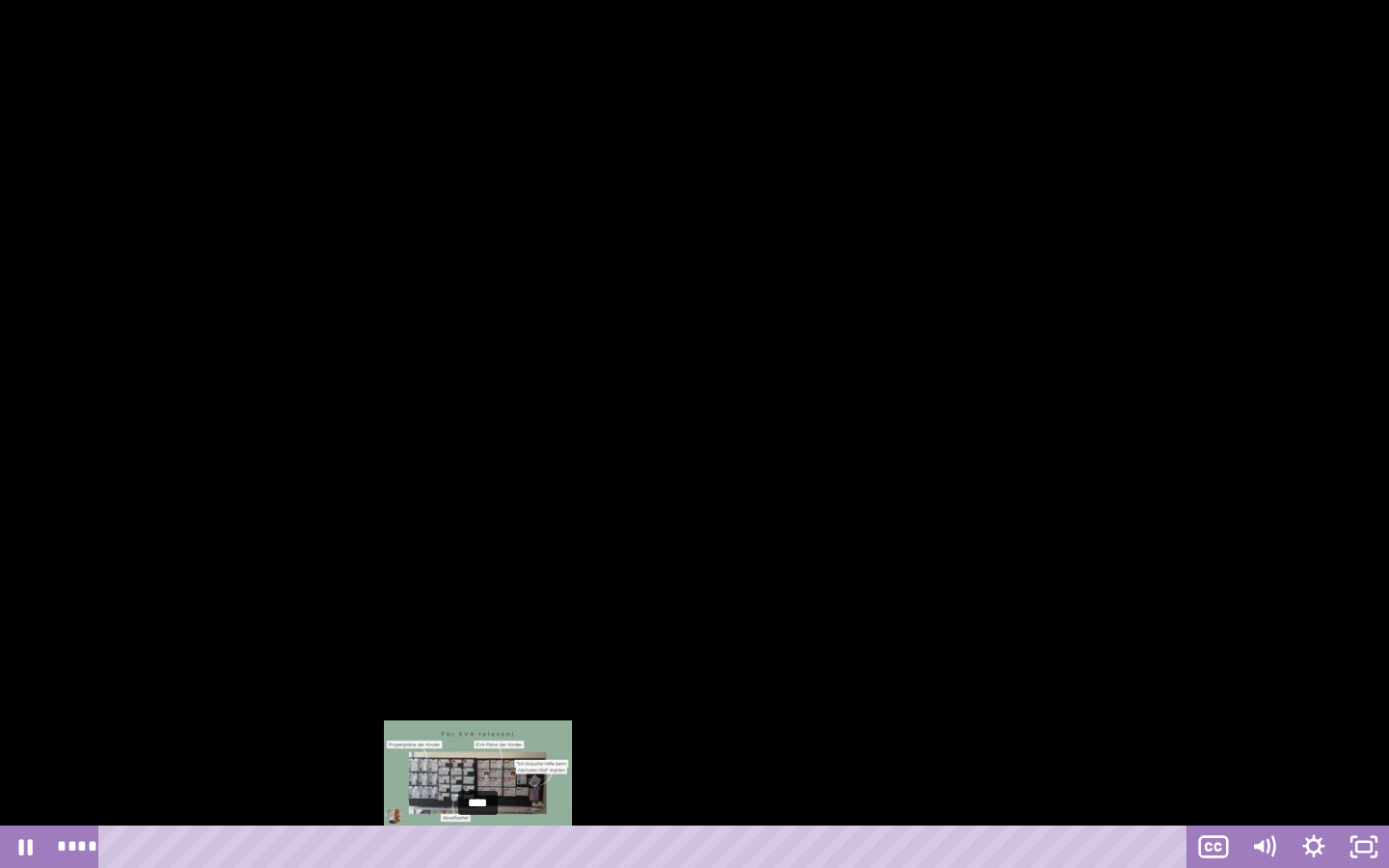 click on "****" at bounding box center (646, 847) 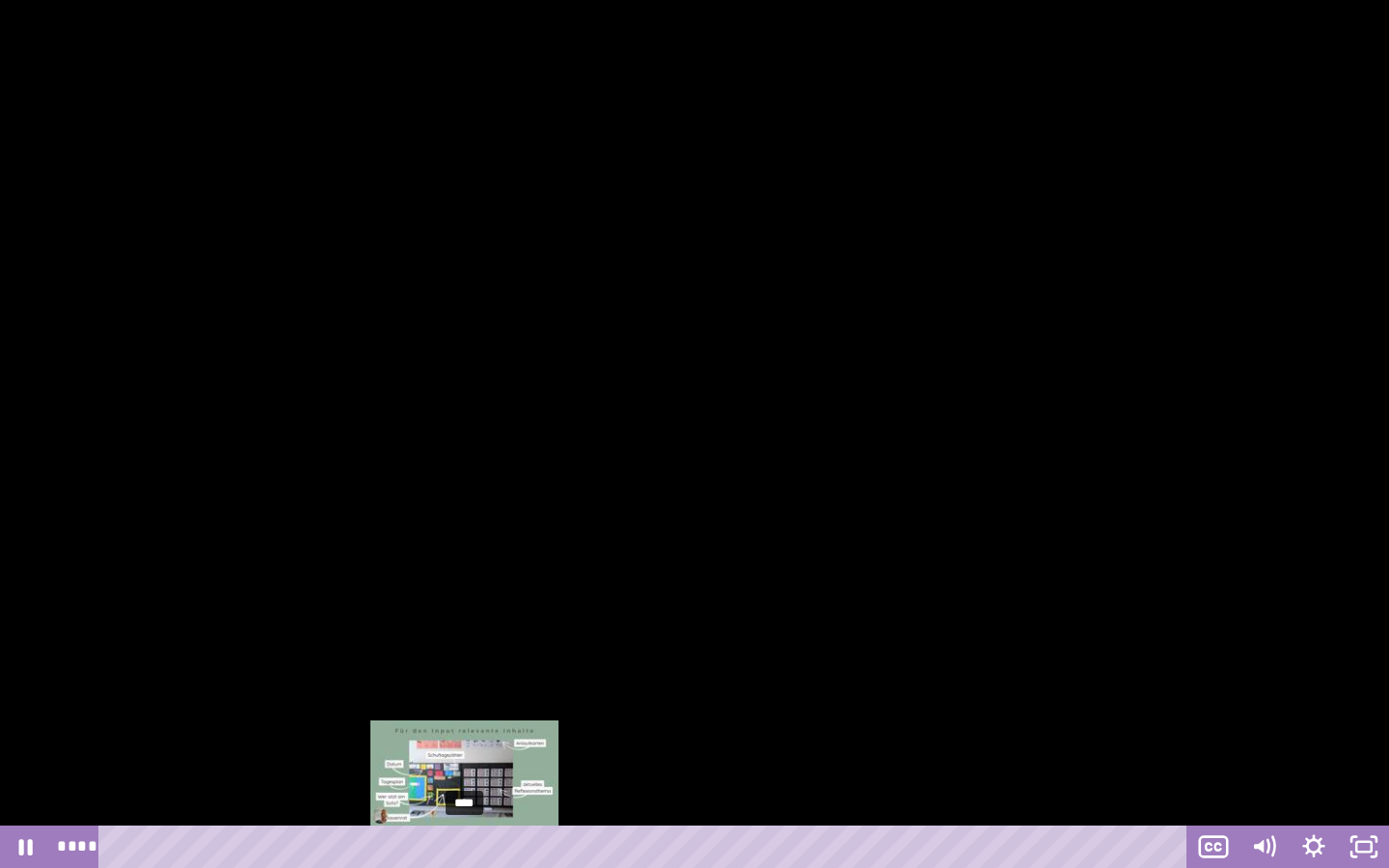 click on "****" at bounding box center (646, 847) 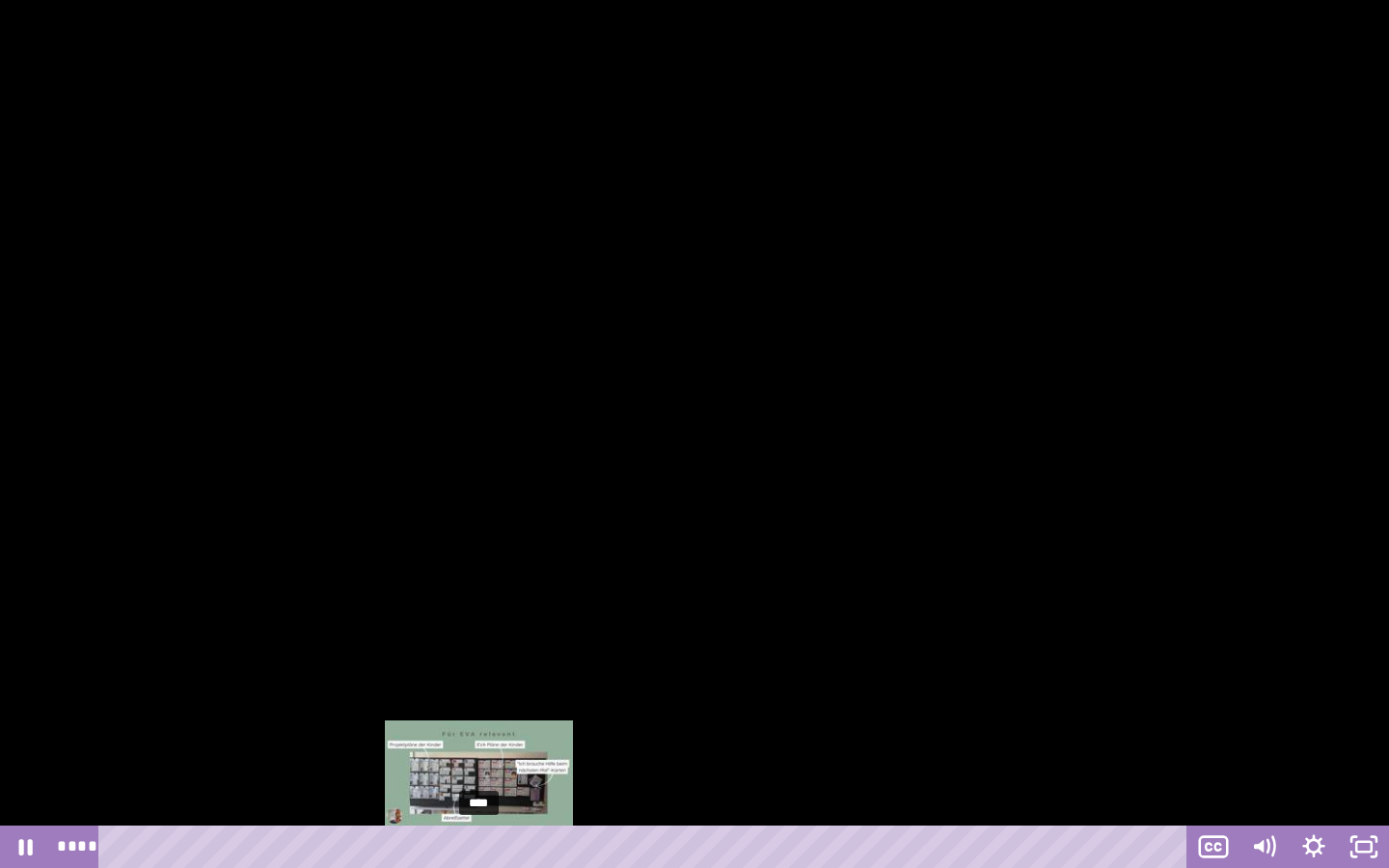 click on "****" at bounding box center (646, 847) 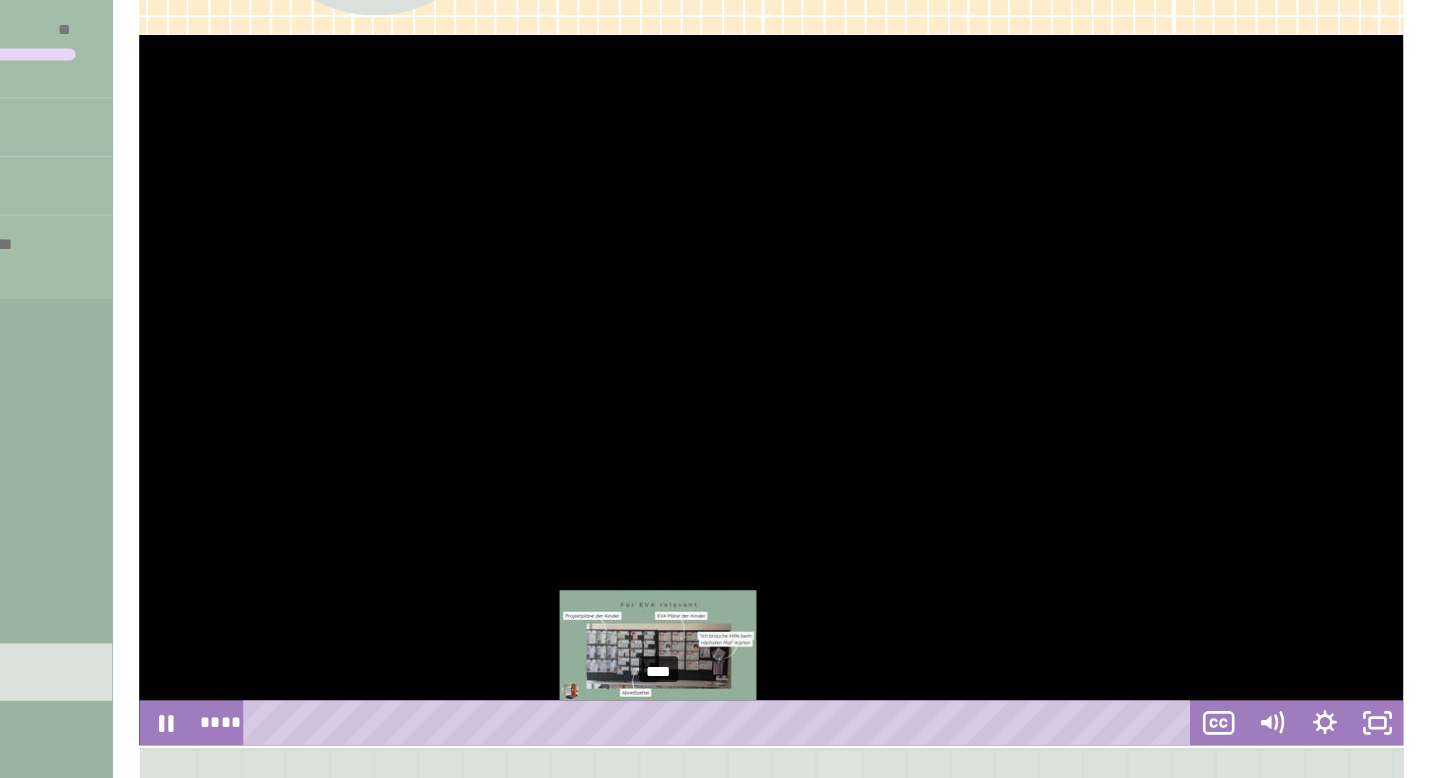 click on "****" at bounding box center (851, 616) 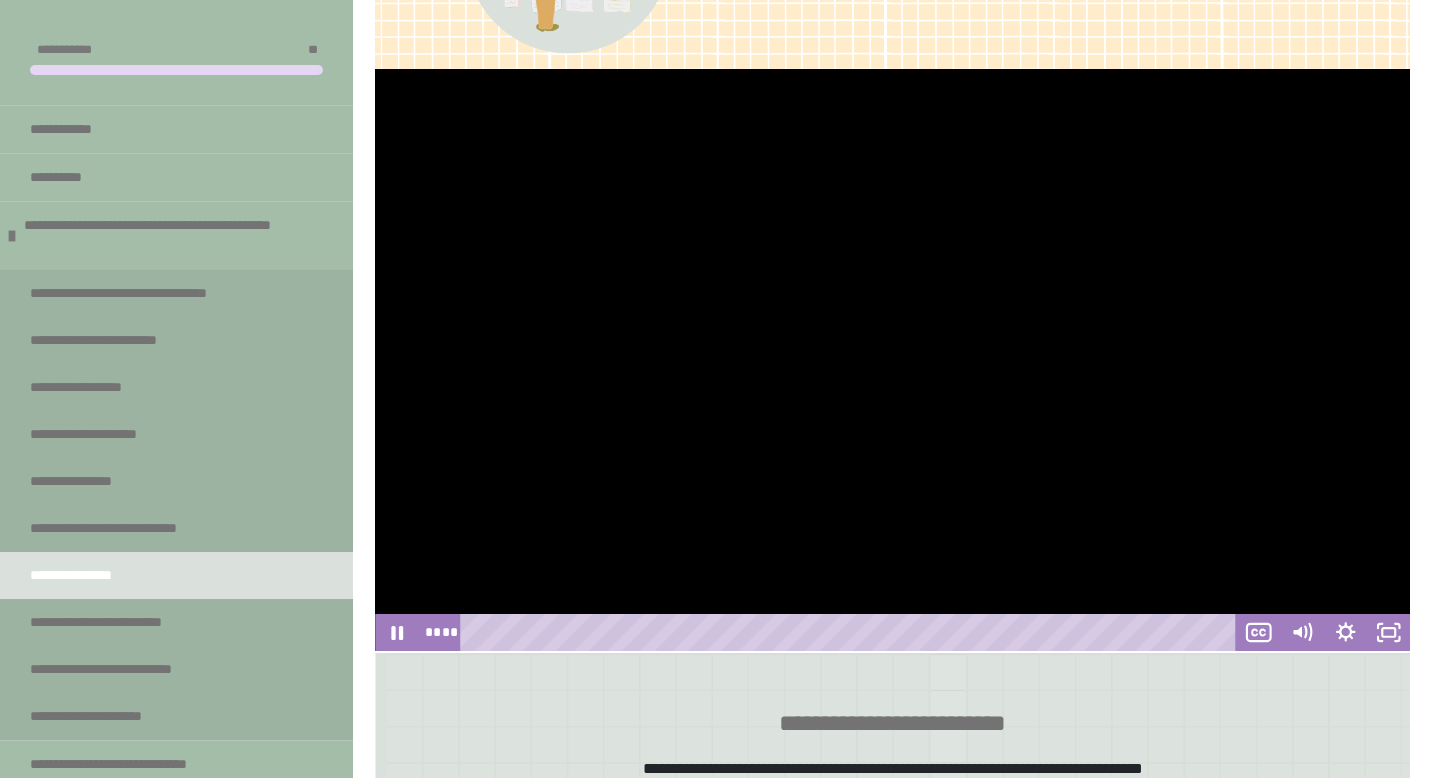 scroll, scrollTop: 467, scrollLeft: 0, axis: vertical 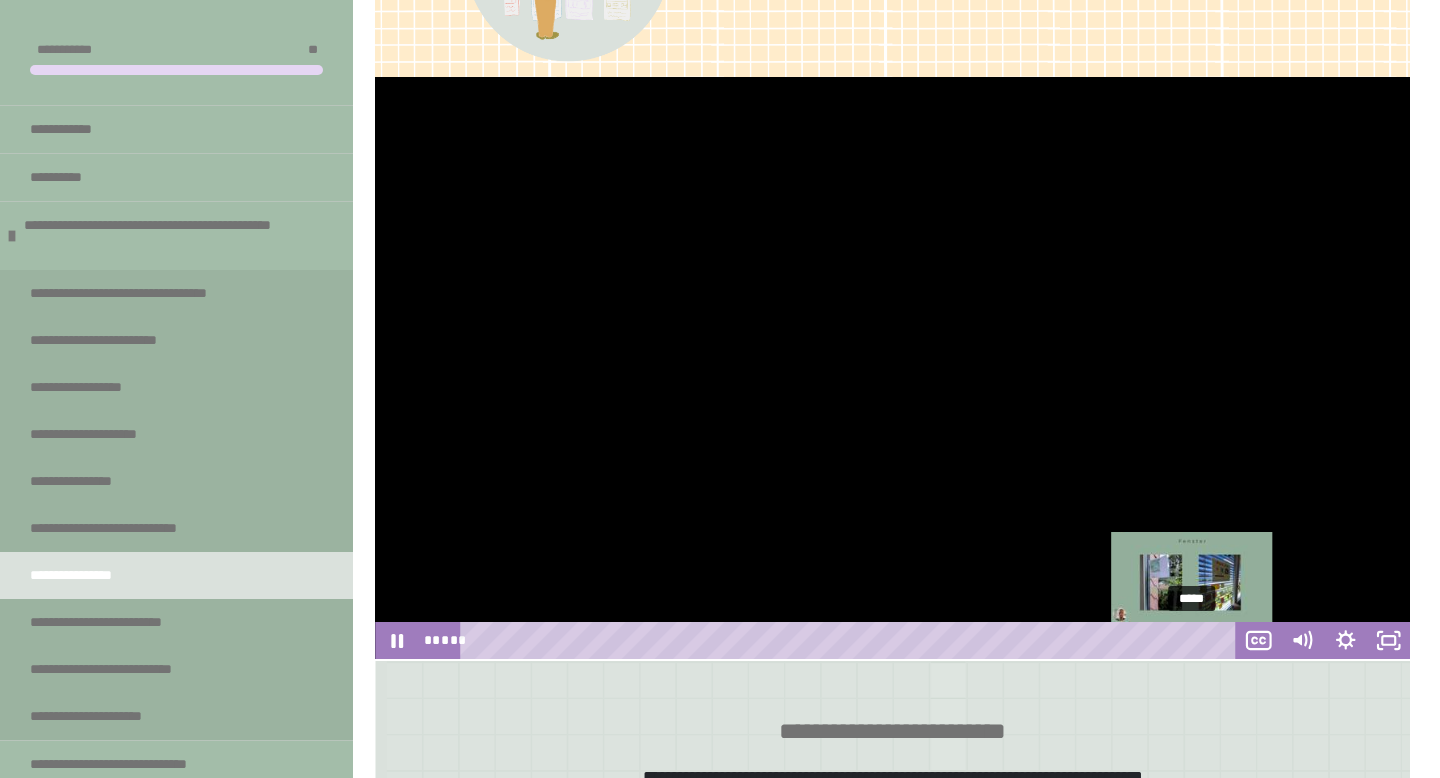 click on "*****" at bounding box center [851, 640] 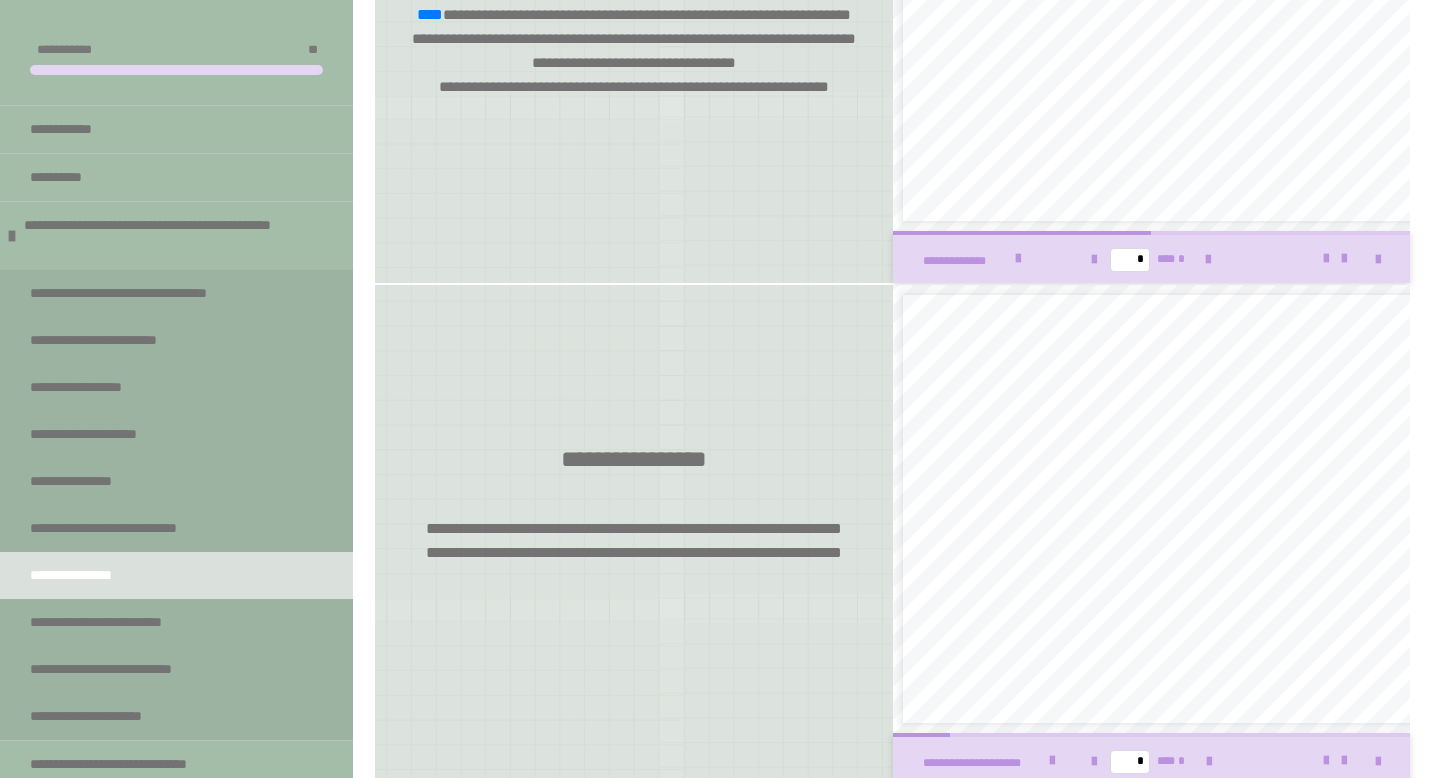 scroll, scrollTop: 3167, scrollLeft: 0, axis: vertical 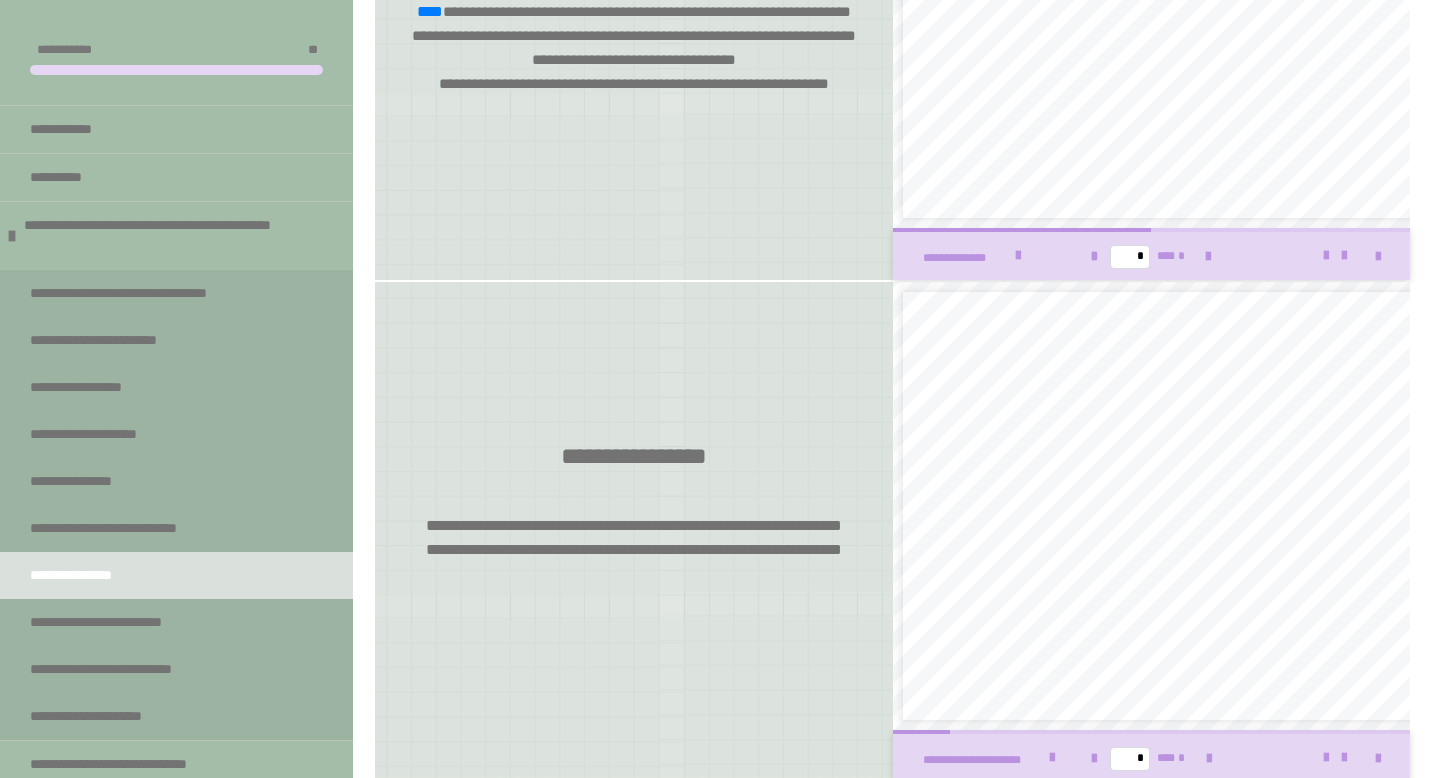 click on "****" at bounding box center [643, 549] 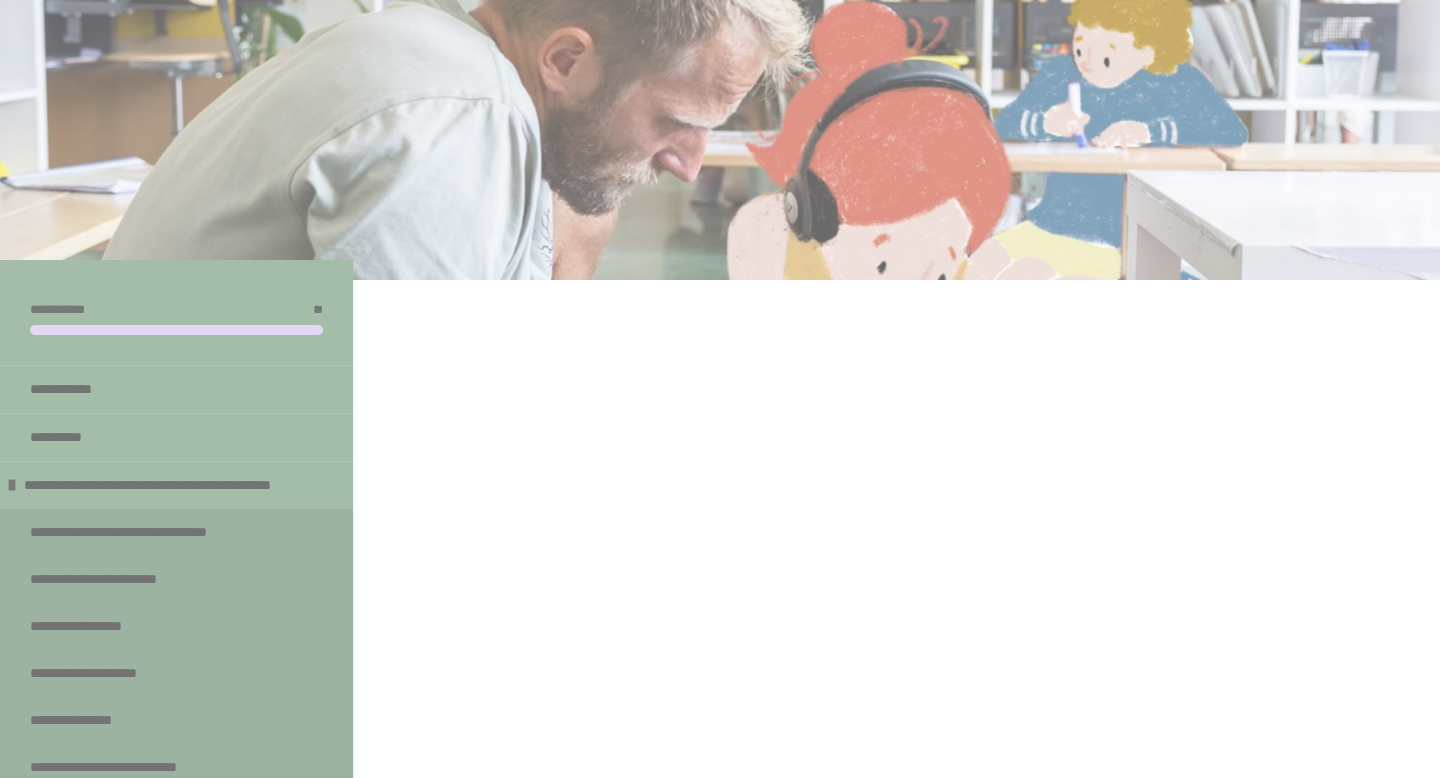 scroll, scrollTop: 0, scrollLeft: 0, axis: both 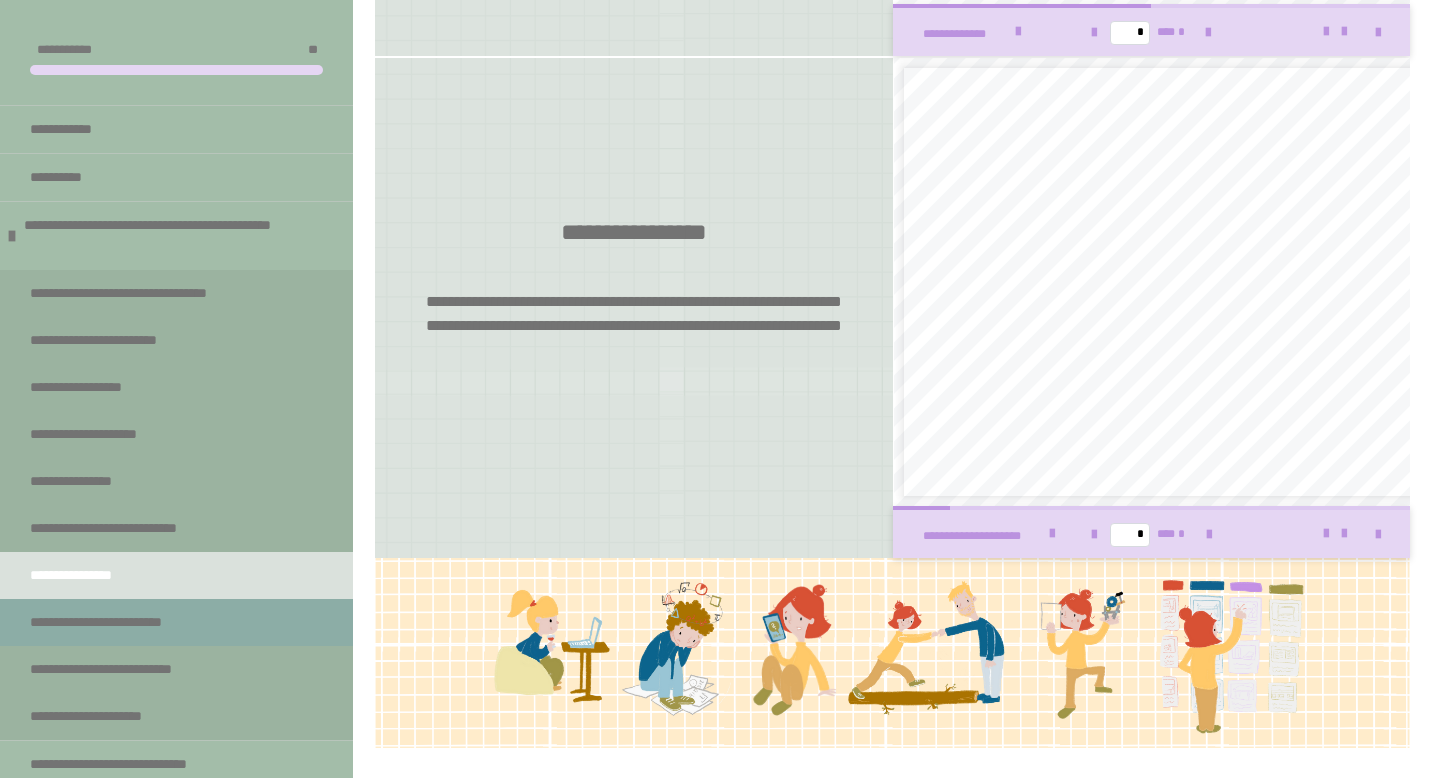 click on "**********" at bounding box center (133, 622) 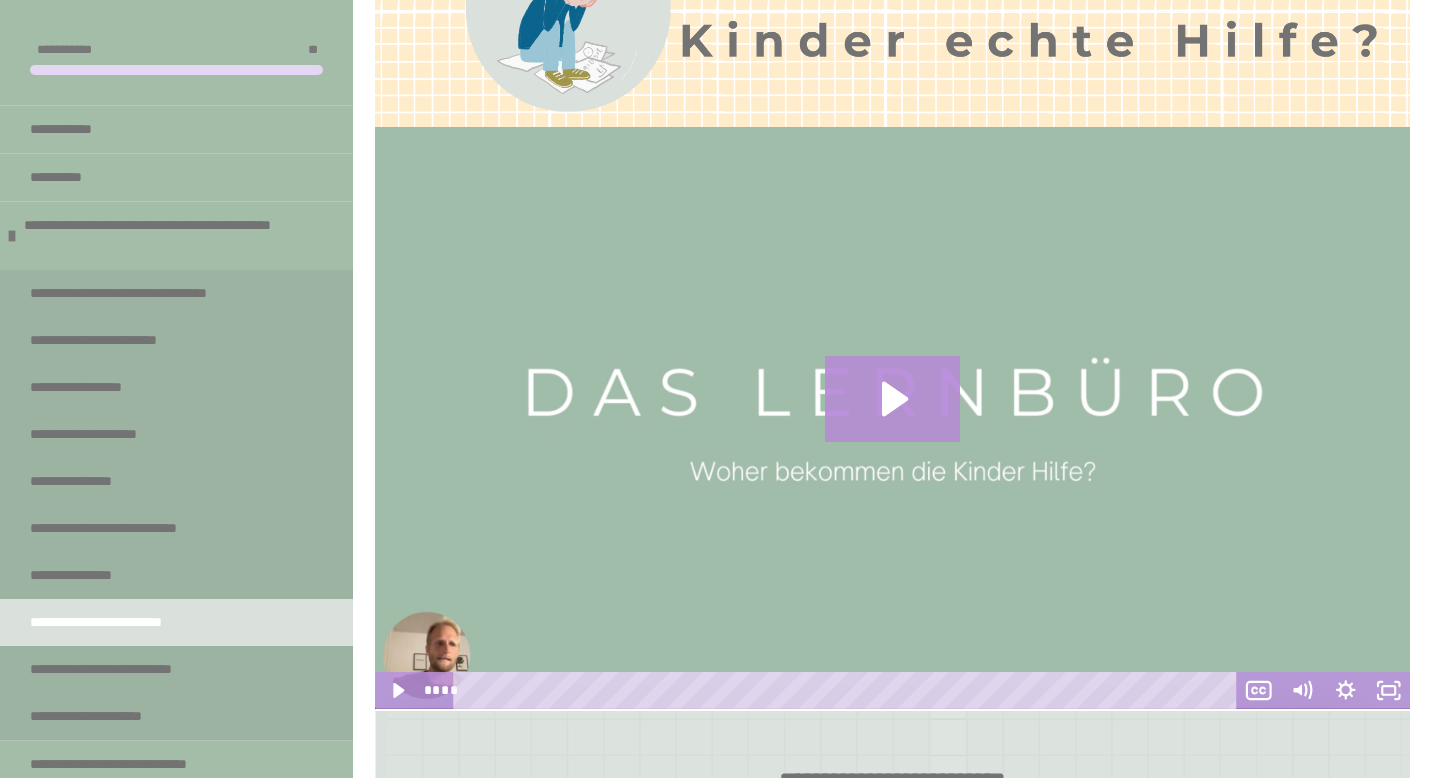 scroll, scrollTop: 420, scrollLeft: 0, axis: vertical 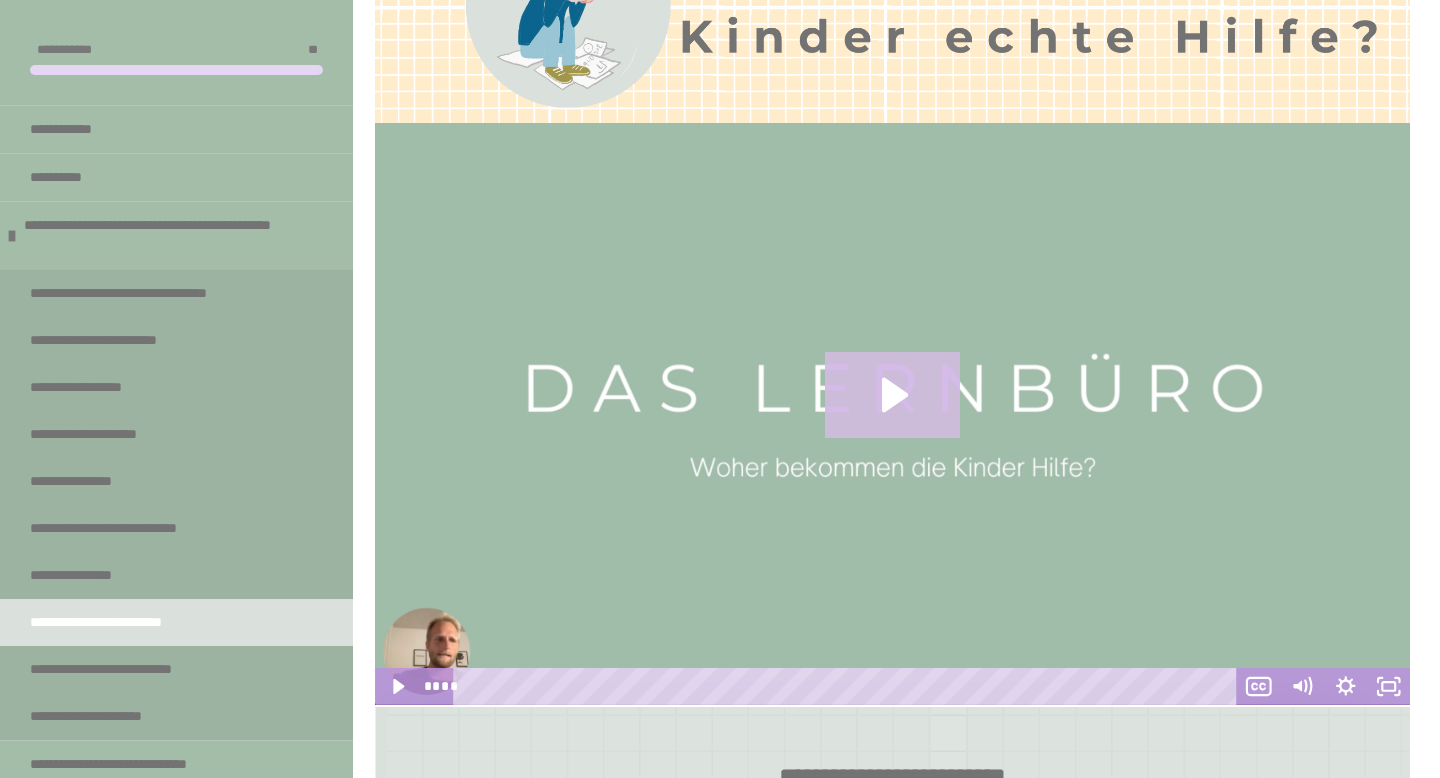 click 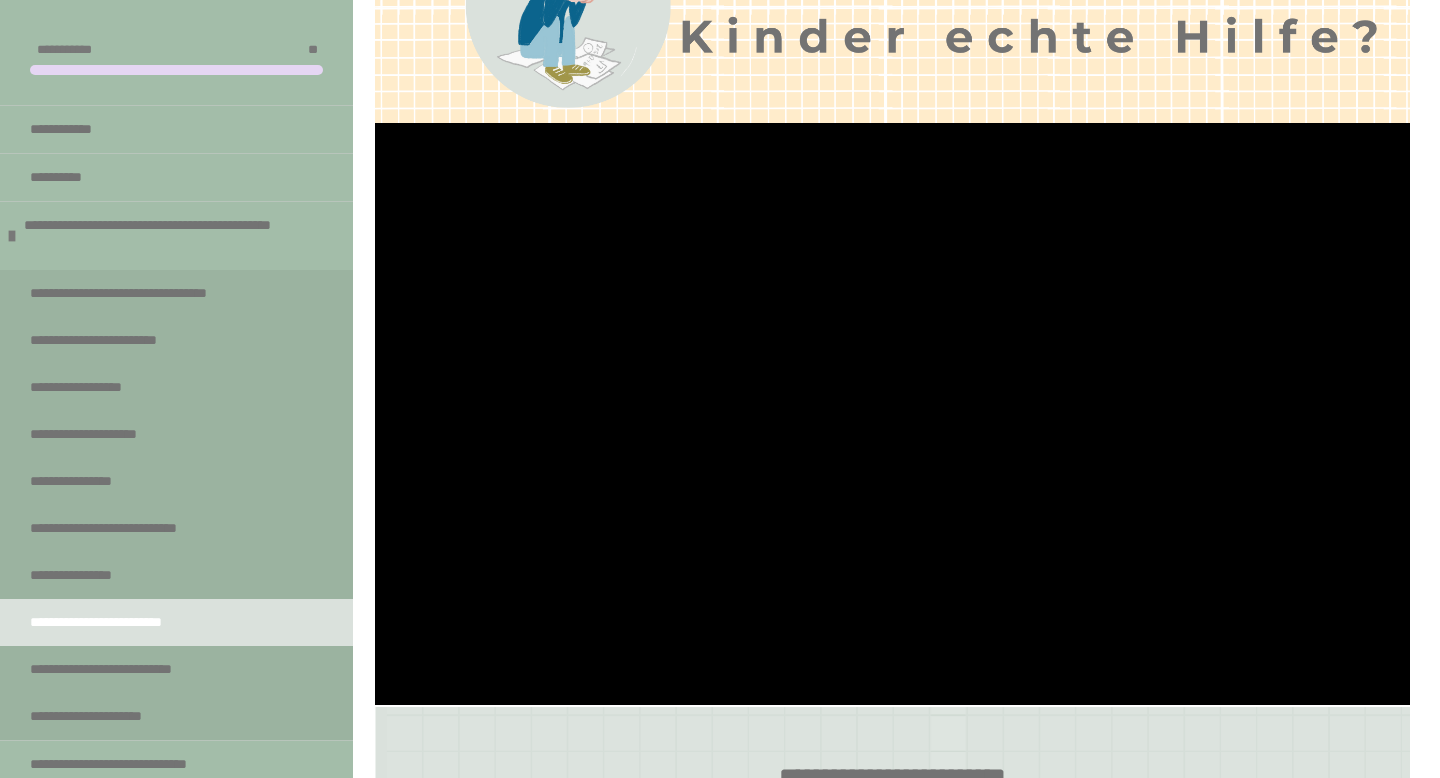 type 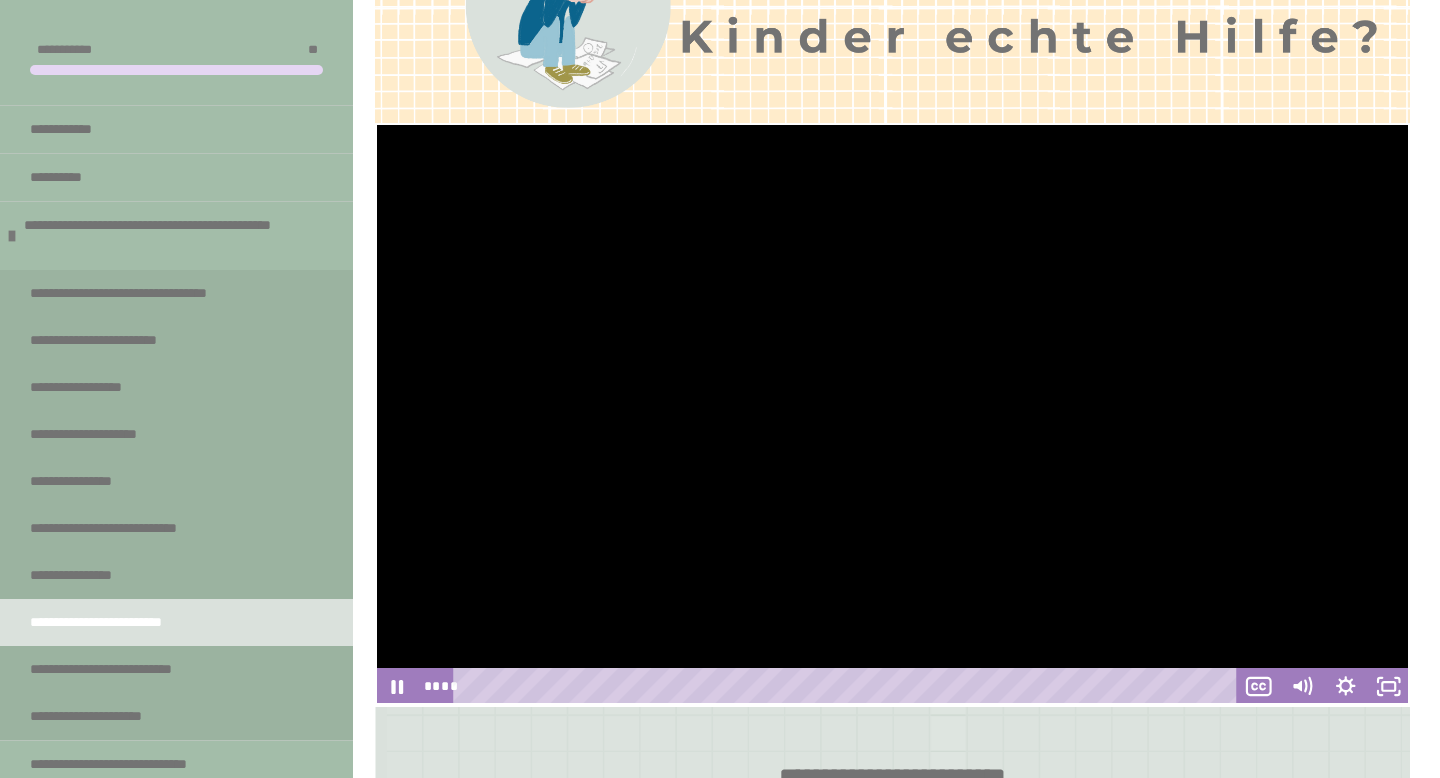 click at bounding box center [892, 414] 